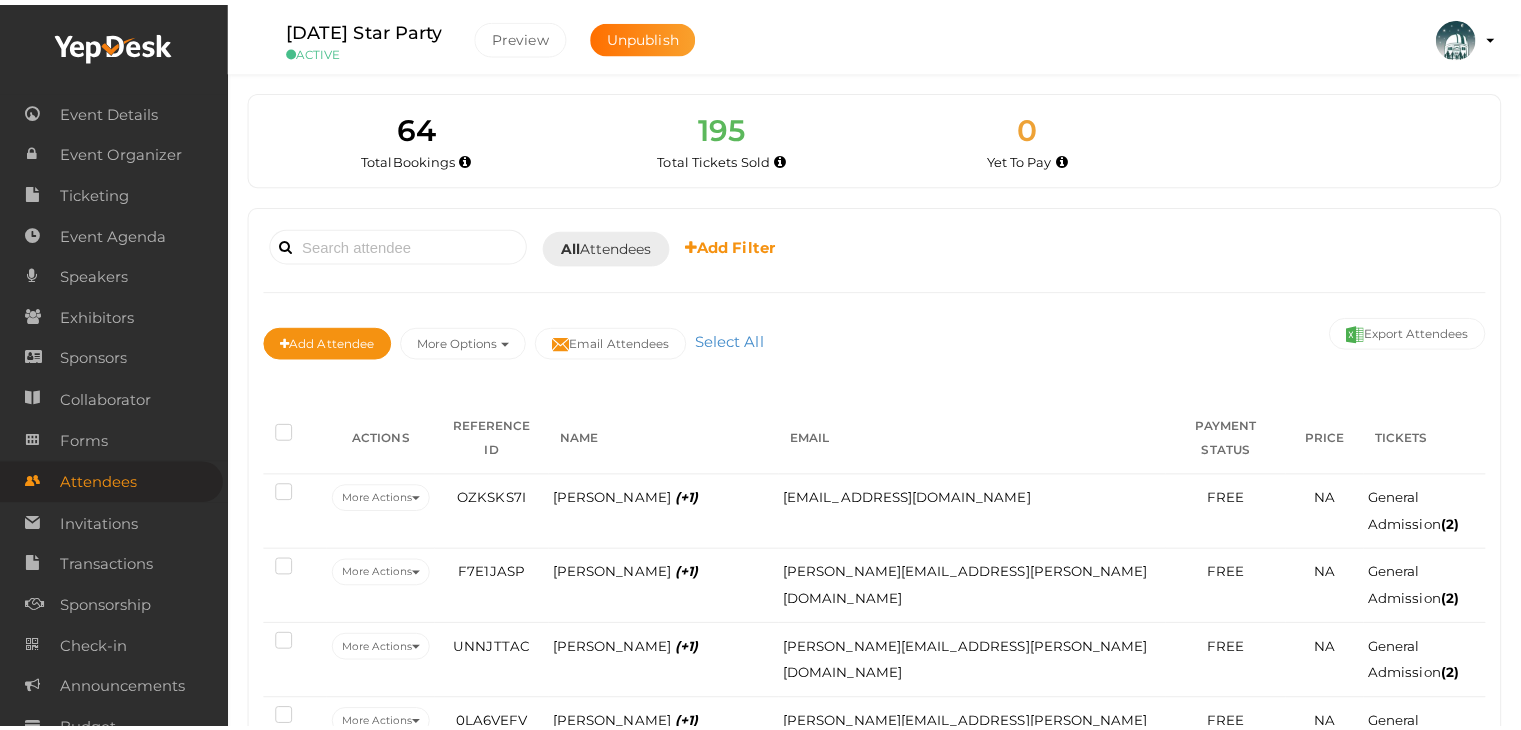 scroll, scrollTop: 0, scrollLeft: 0, axis: both 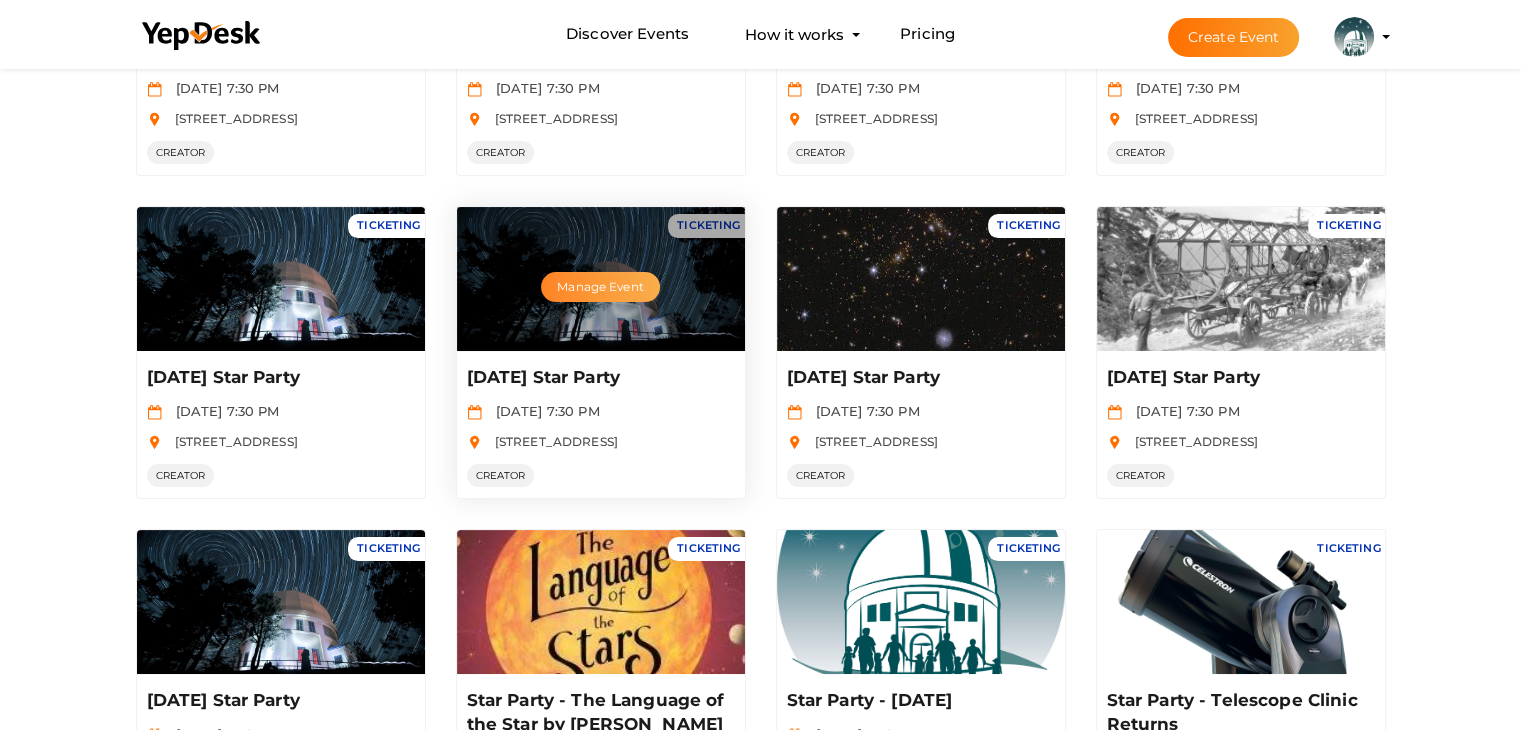 click on "Manage Event" at bounding box center [600, 287] 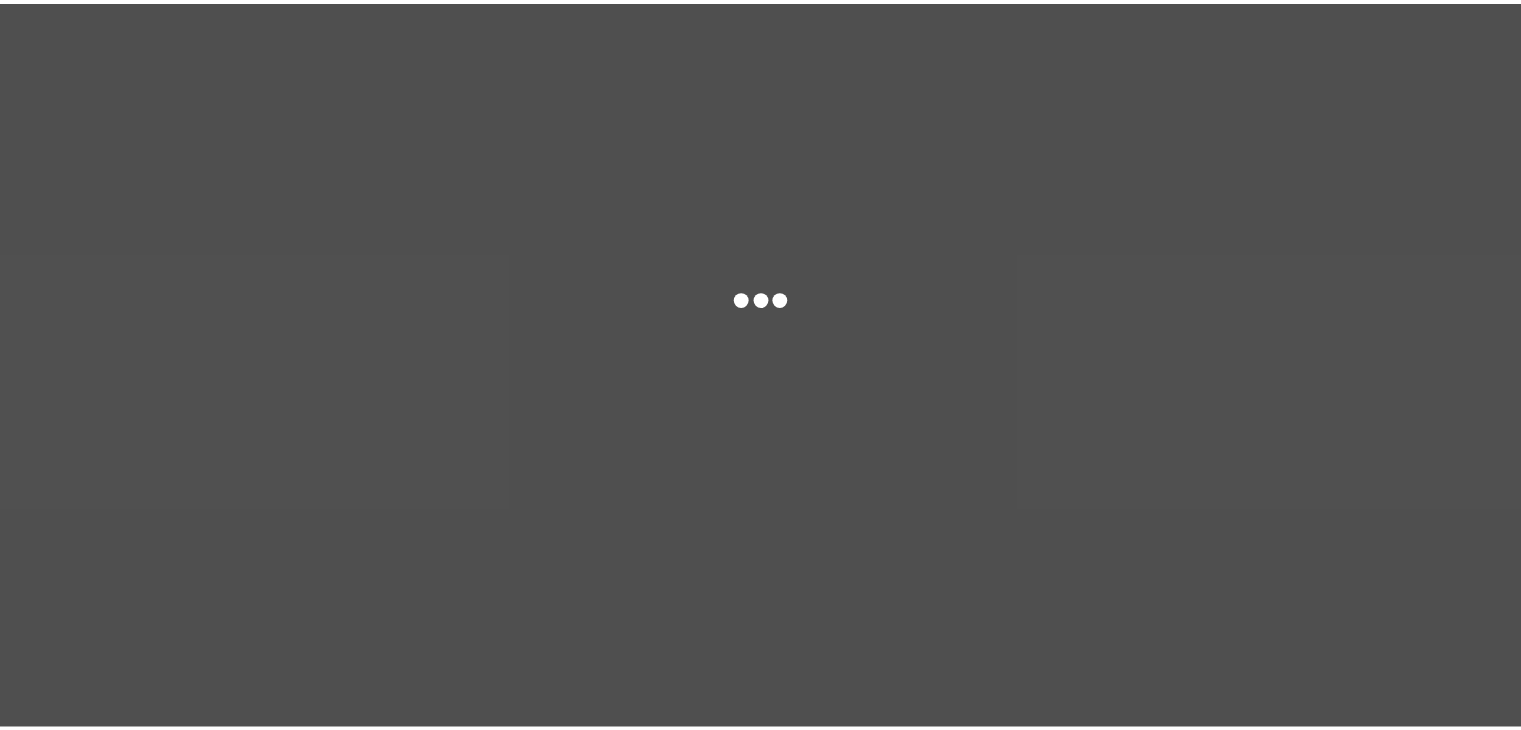 scroll, scrollTop: 0, scrollLeft: 0, axis: both 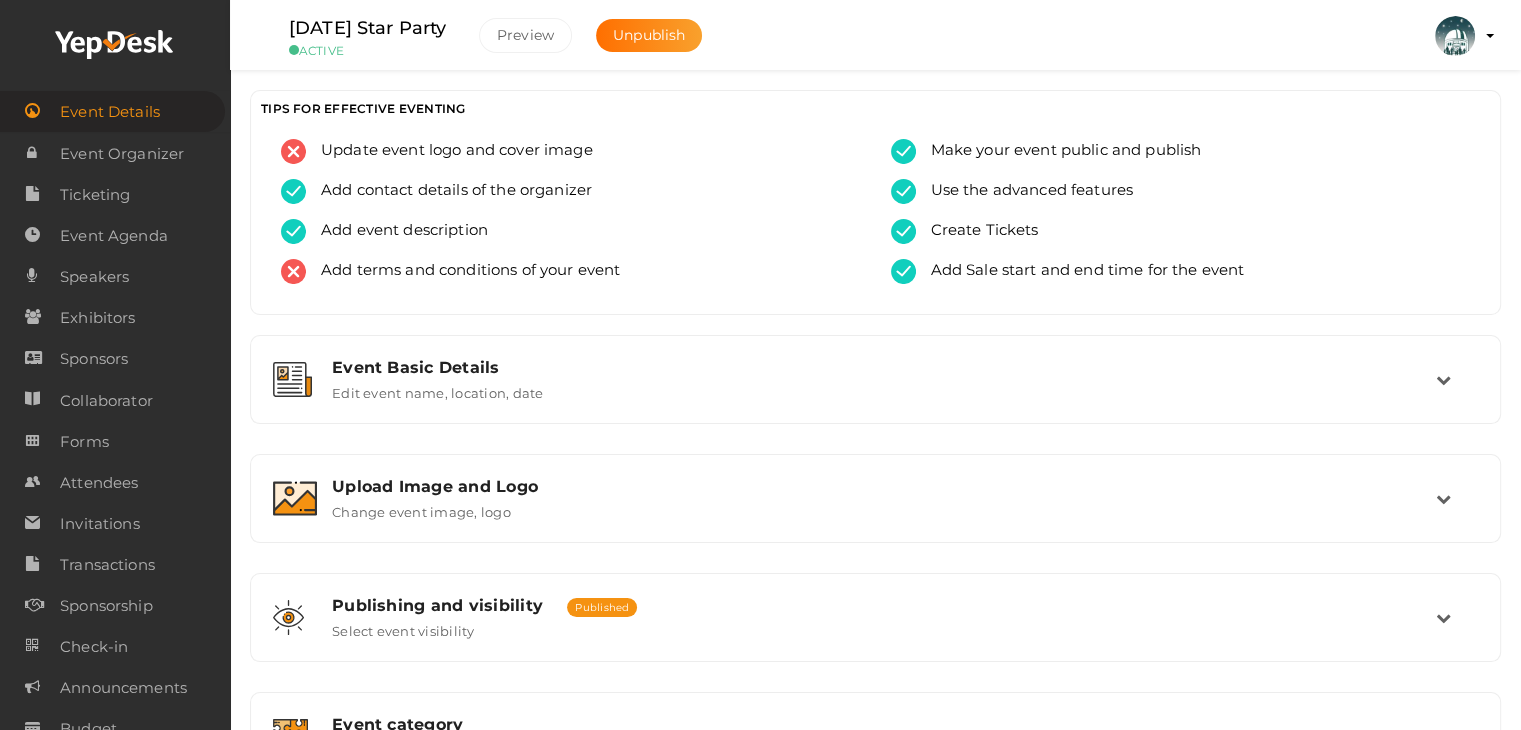 click on "[DATE] Star Party
ACTIVE
[GEOGRAPHIC_DATA]
Unpublish
[GEOGRAPHIC_DATA]
Friends of the [GEOGRAPHIC_DATA]
[EMAIL_ADDRESS][DOMAIN_NAME]
Organization Profile
My Events
Admin
Switch
Profile
Create
New Profile
Manage
Profile
Logout" at bounding box center [875, 25] 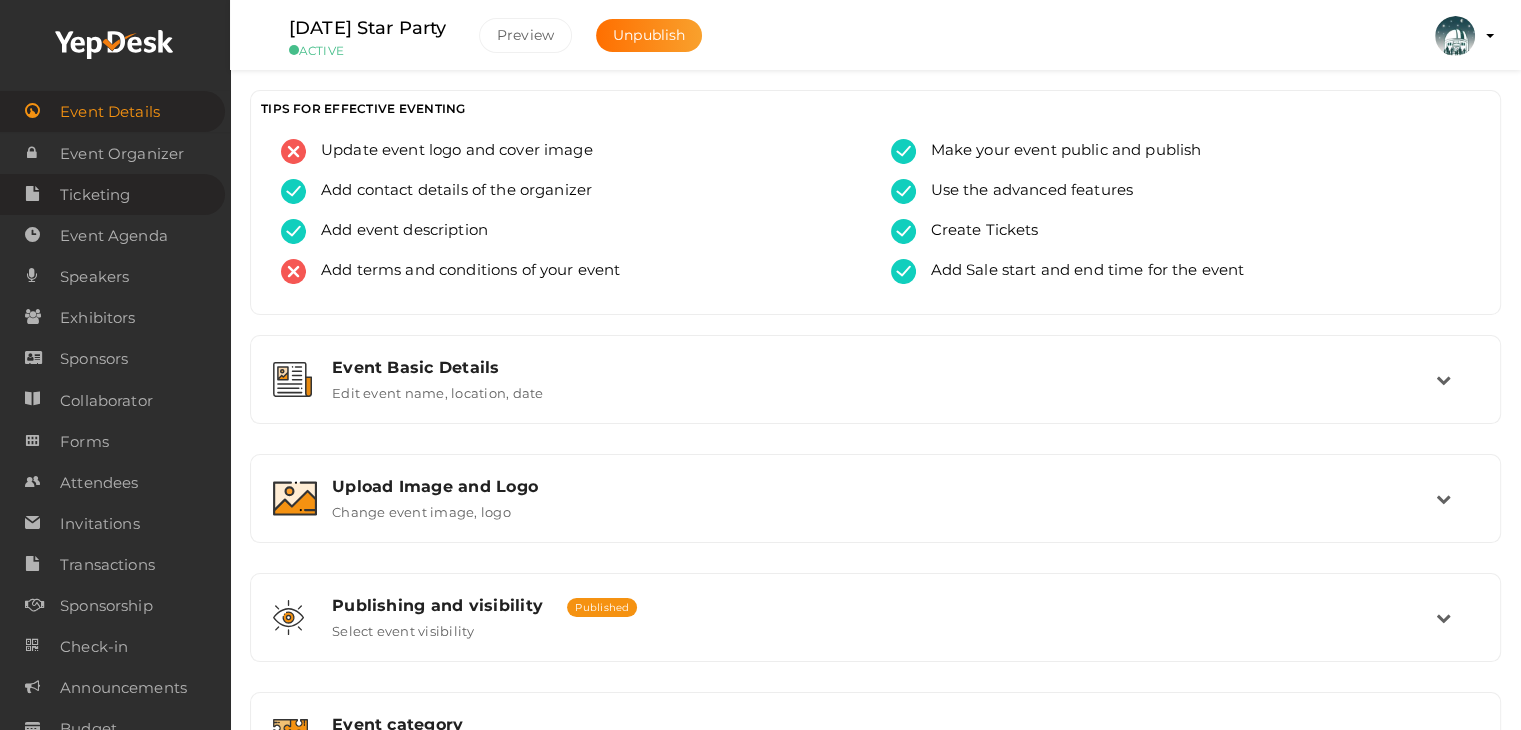 click on "Ticketing" at bounding box center (95, 195) 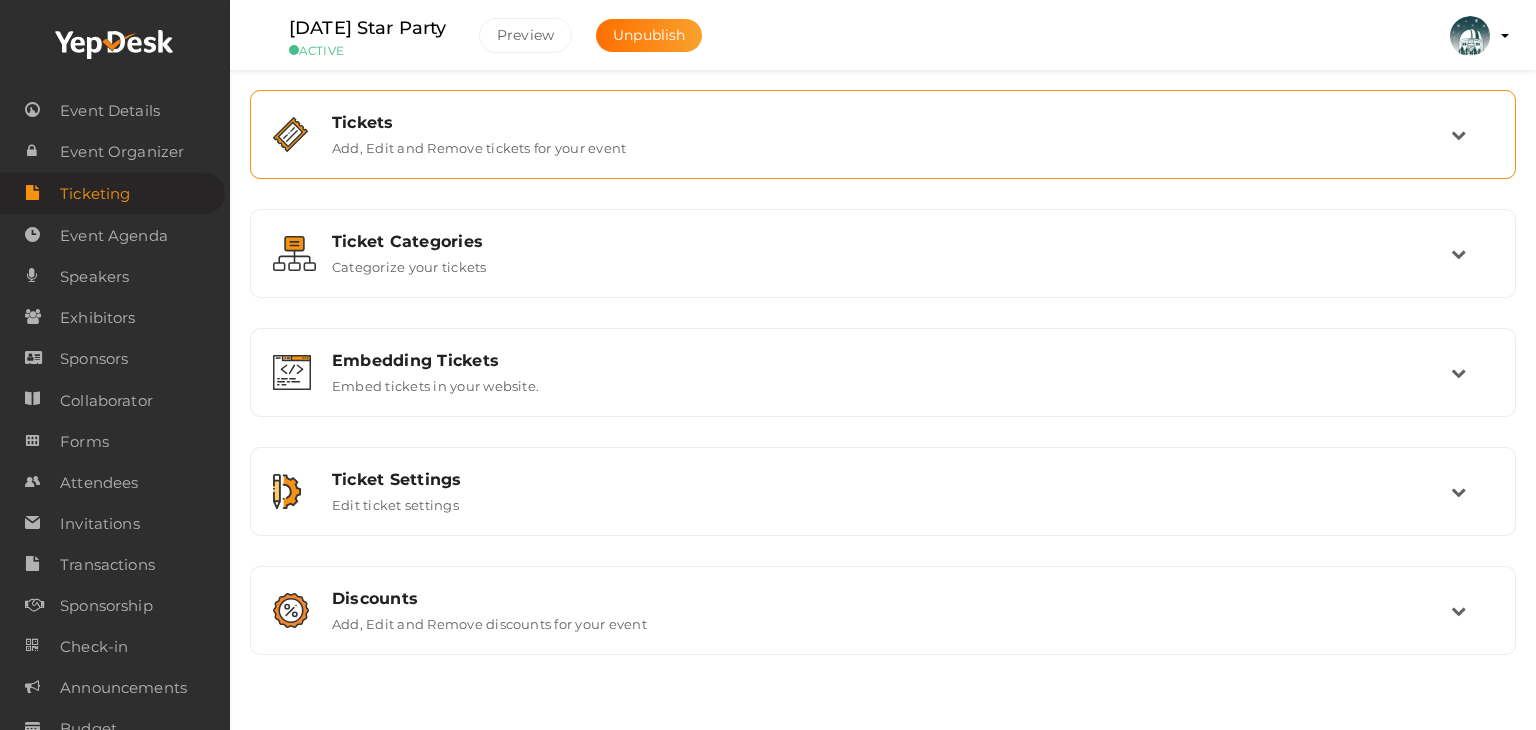 click on "Add, Edit and Remove tickets for your
event" at bounding box center [479, 144] 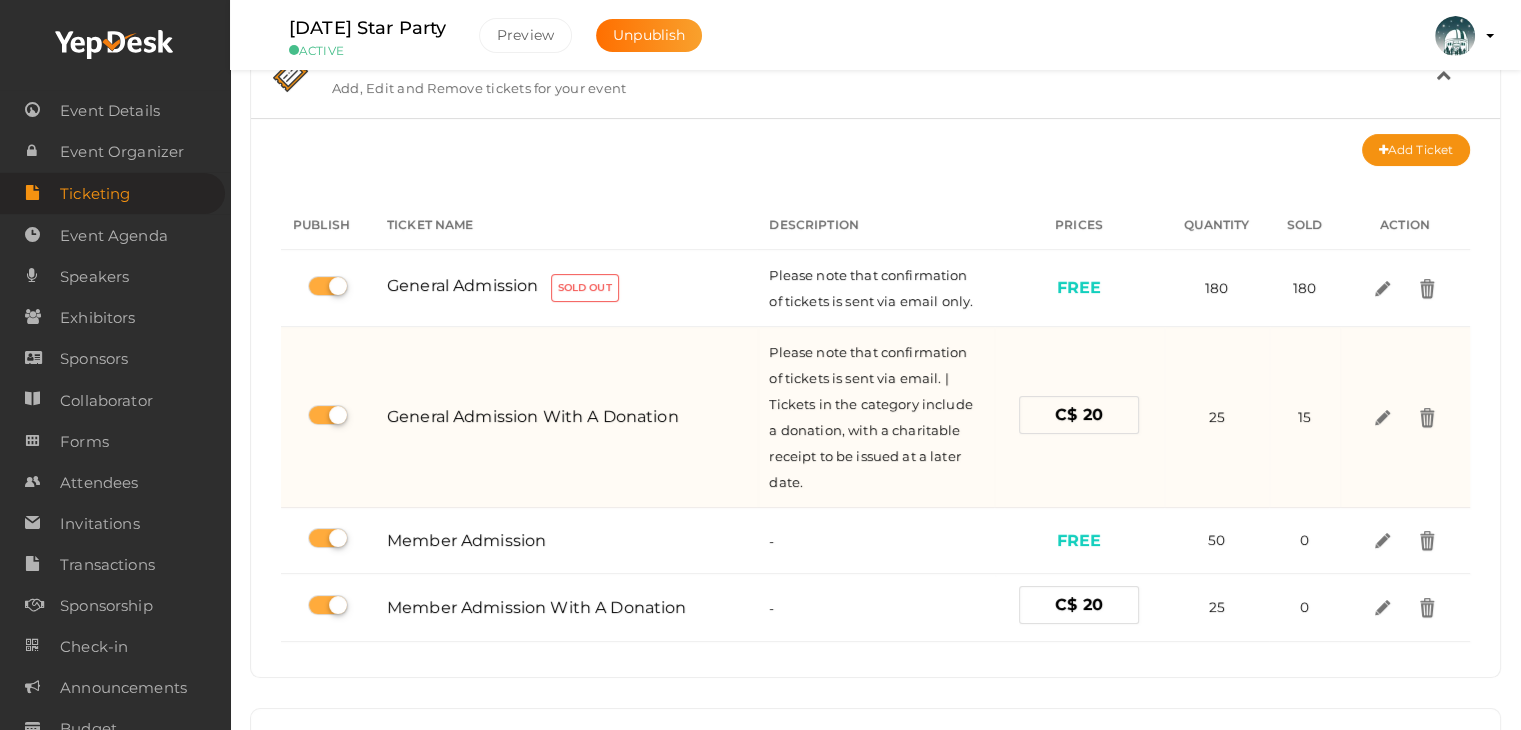 scroll, scrollTop: 0, scrollLeft: 0, axis: both 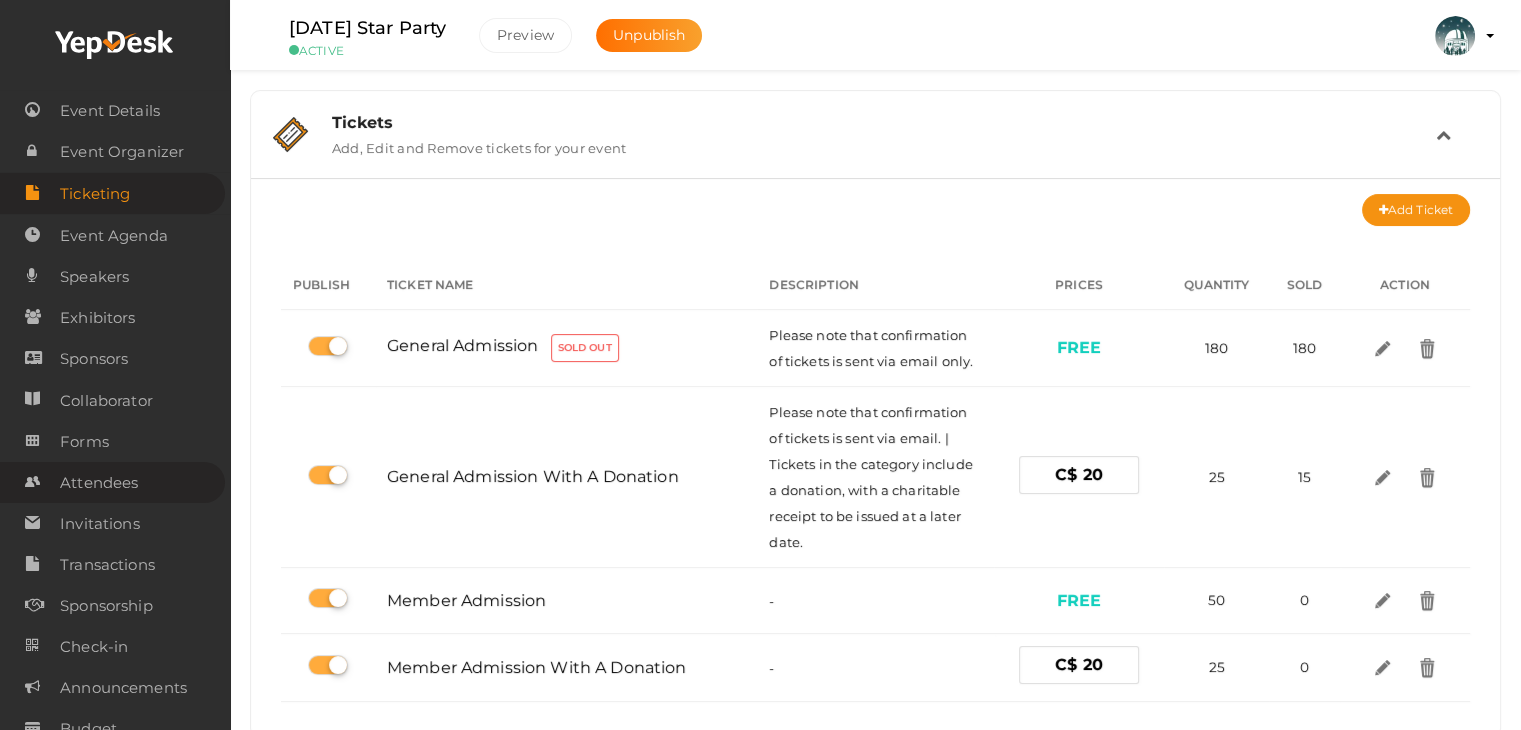 click on "Attendees" at bounding box center (99, 483) 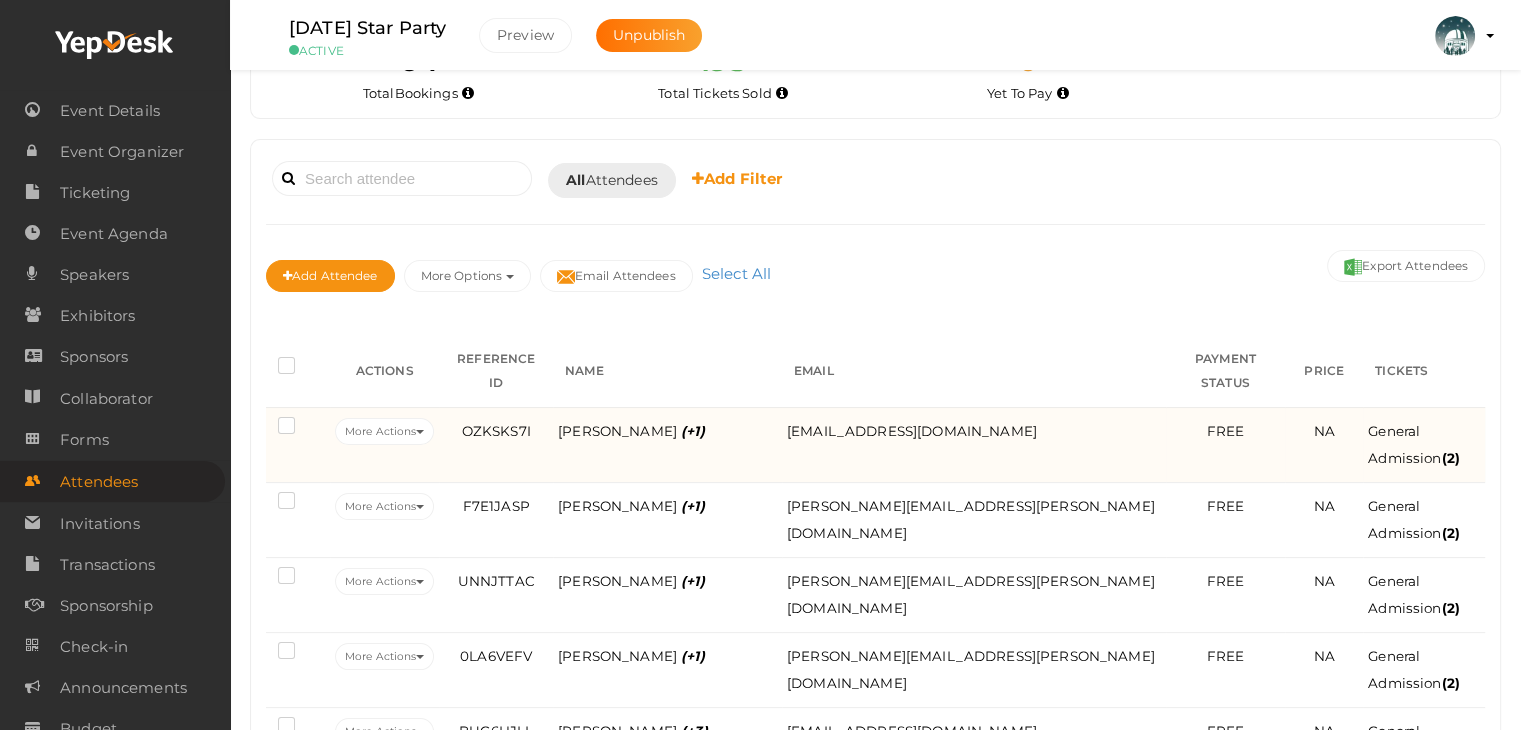 scroll, scrollTop: 0, scrollLeft: 0, axis: both 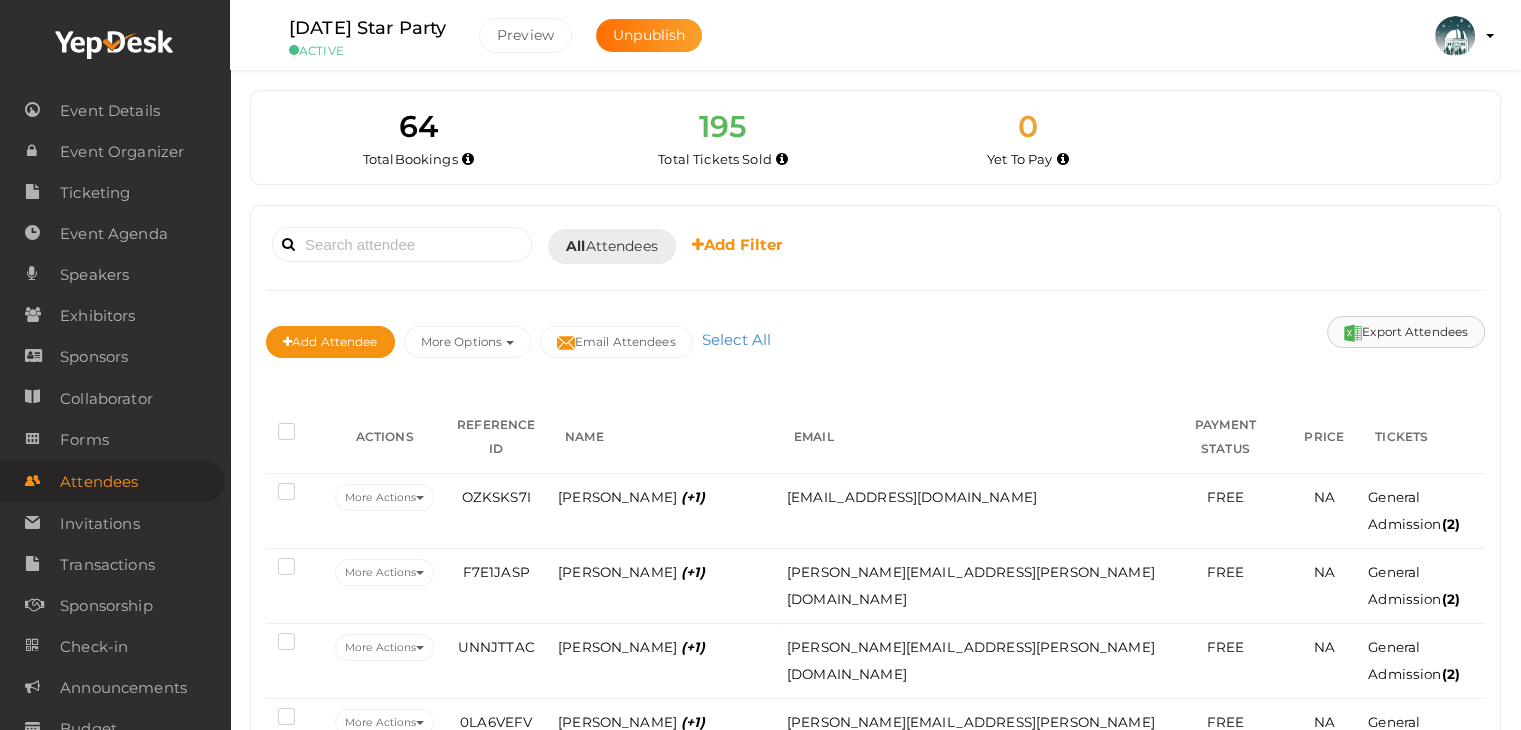 click on "Export Attendees" at bounding box center (1406, 332) 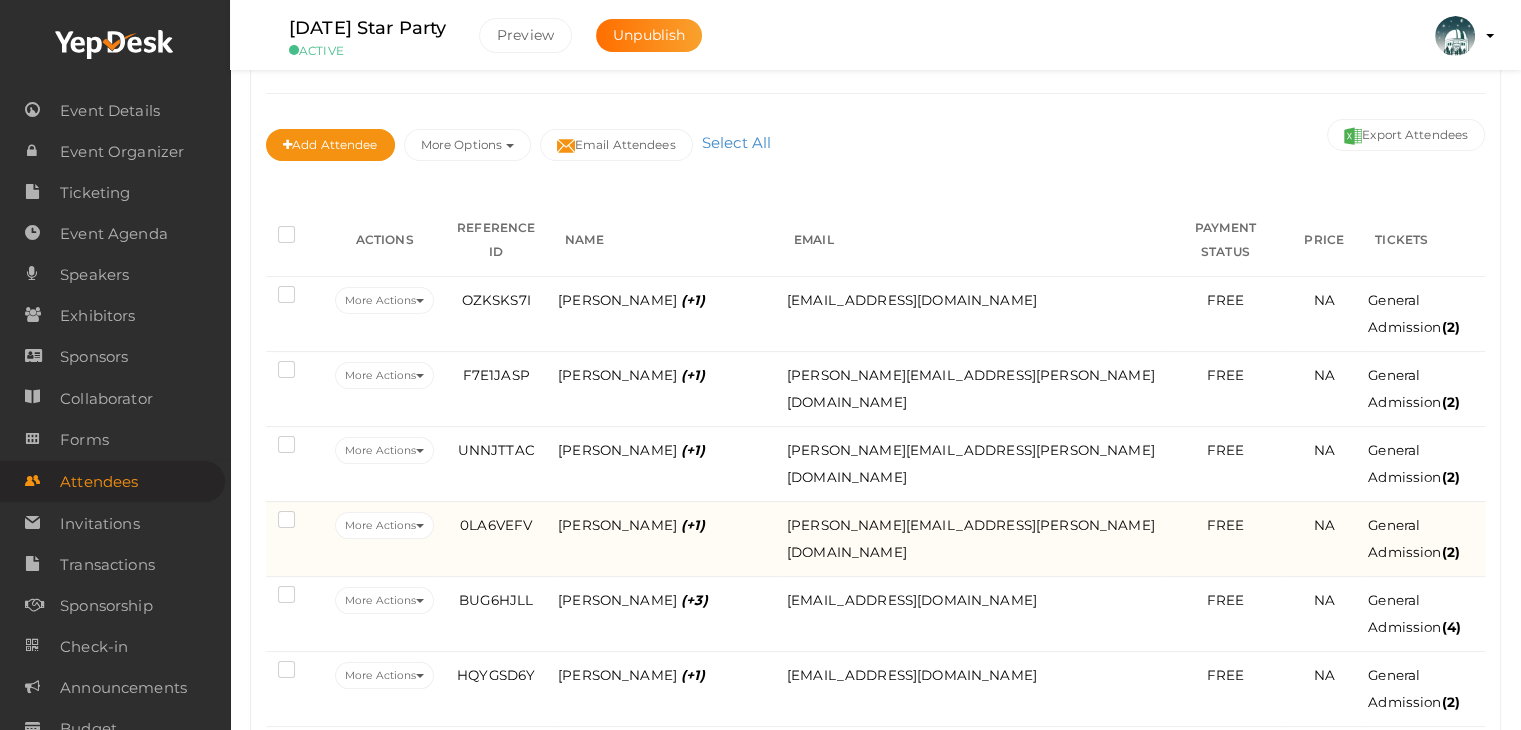 scroll, scrollTop: 200, scrollLeft: 0, axis: vertical 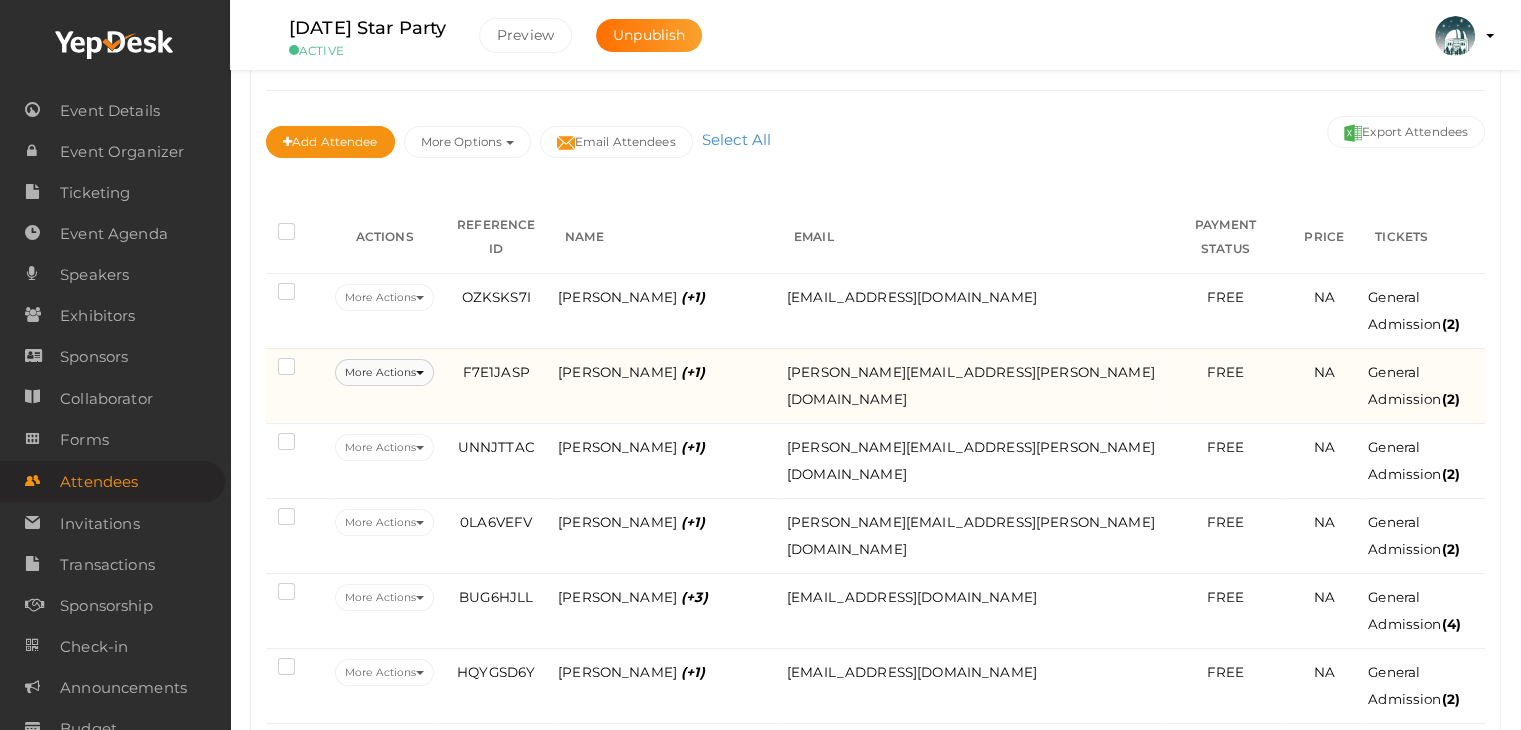 click on "More Actions" at bounding box center [384, 372] 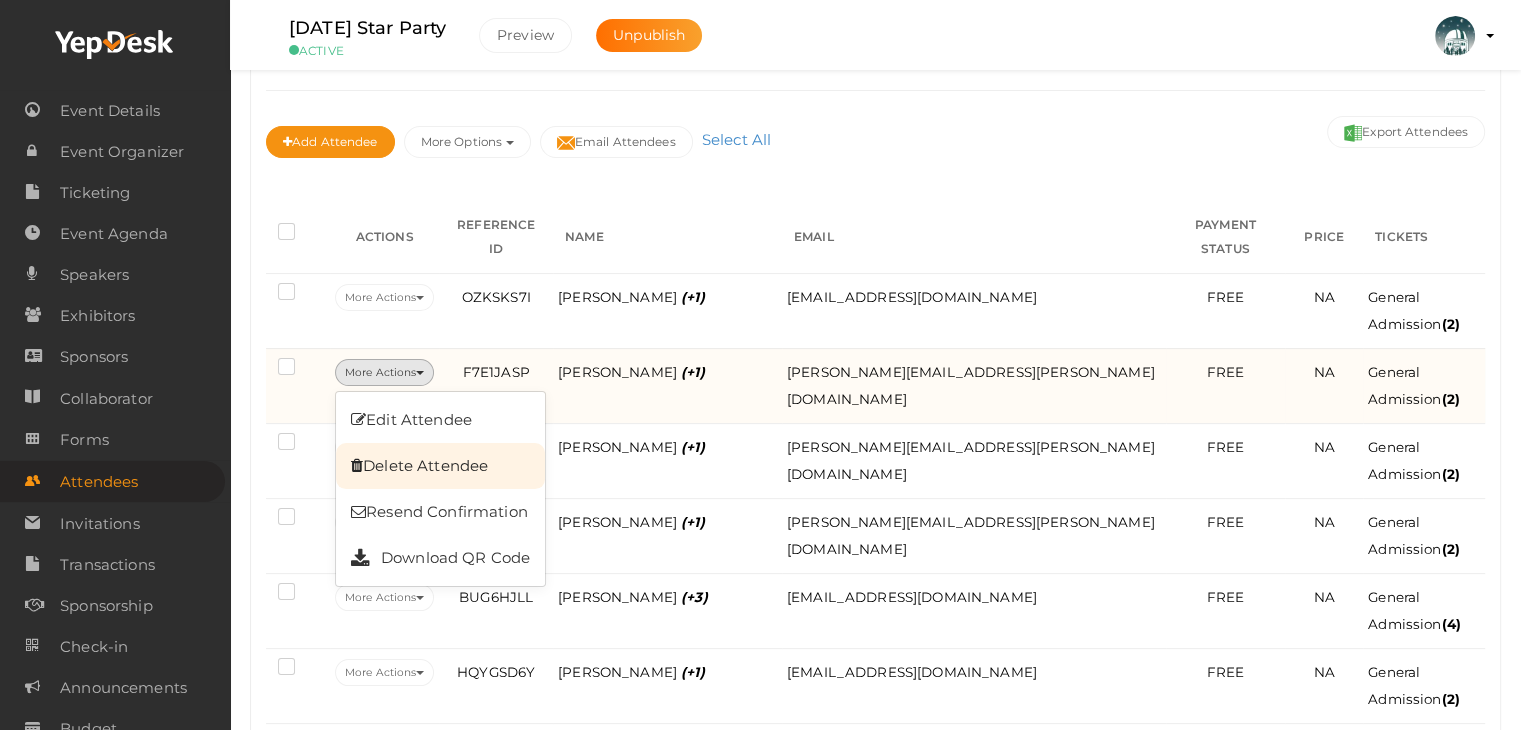 click on "Delete Attendee" at bounding box center [440, 466] 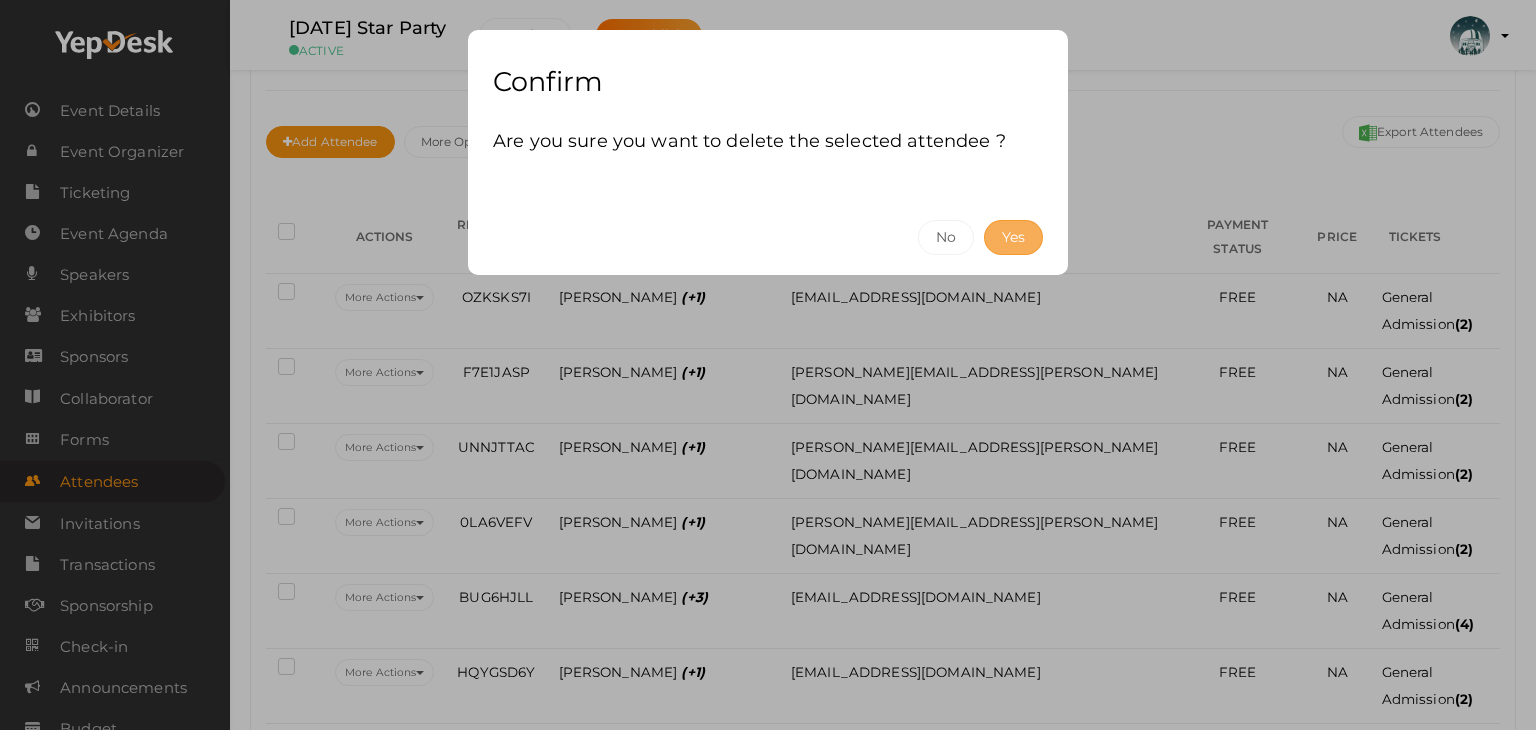 click on "Yes" at bounding box center [1013, 237] 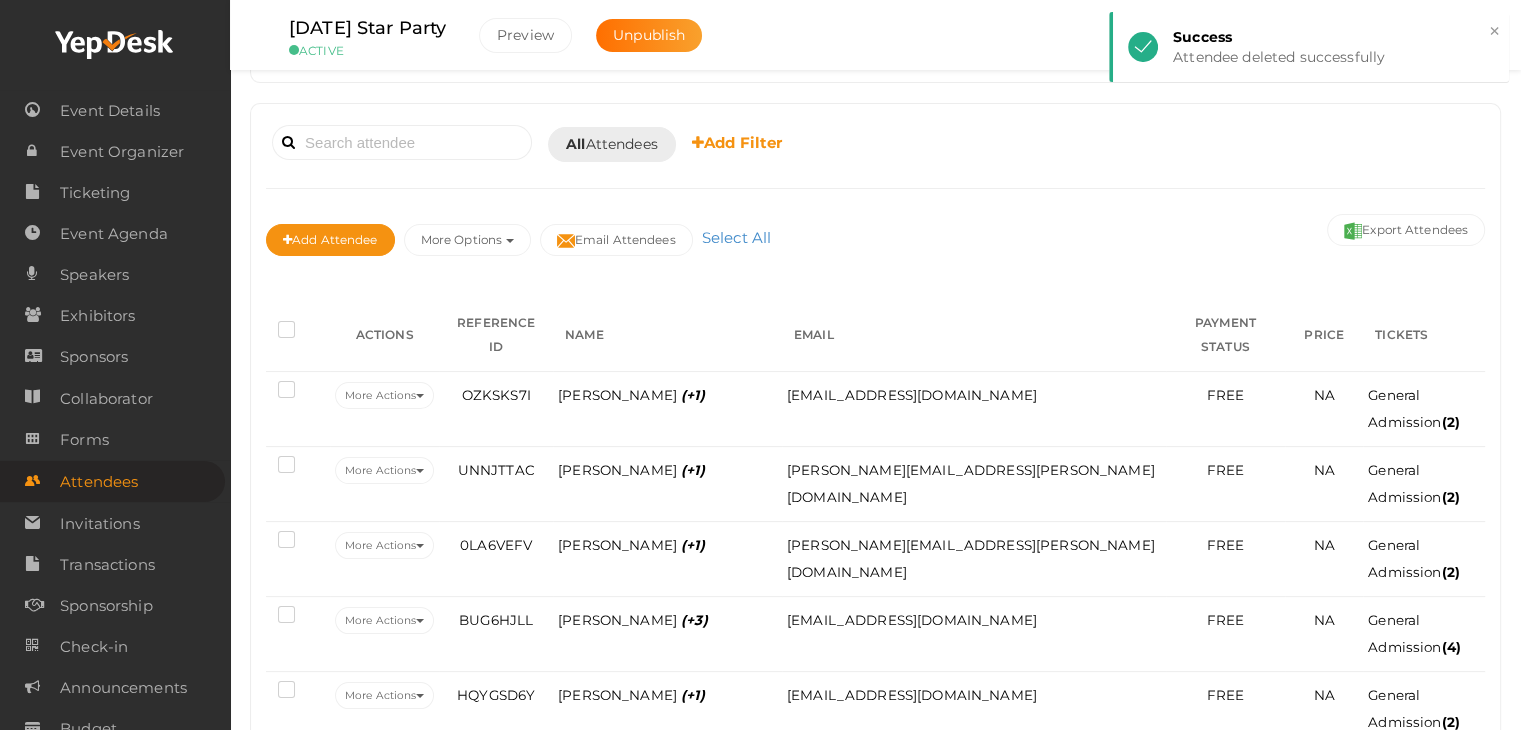 scroll, scrollTop: 200, scrollLeft: 0, axis: vertical 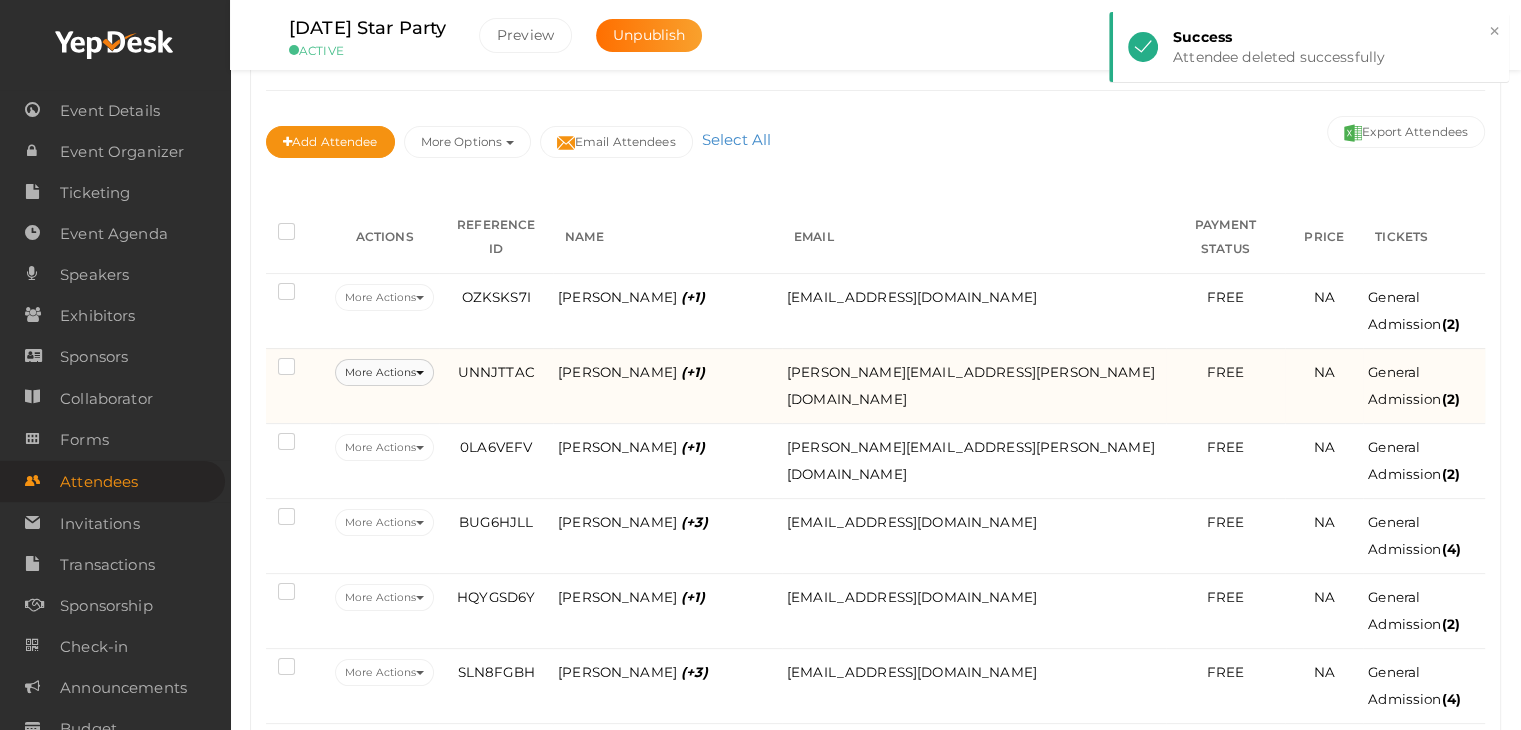 click on "More Actions" at bounding box center (384, 372) 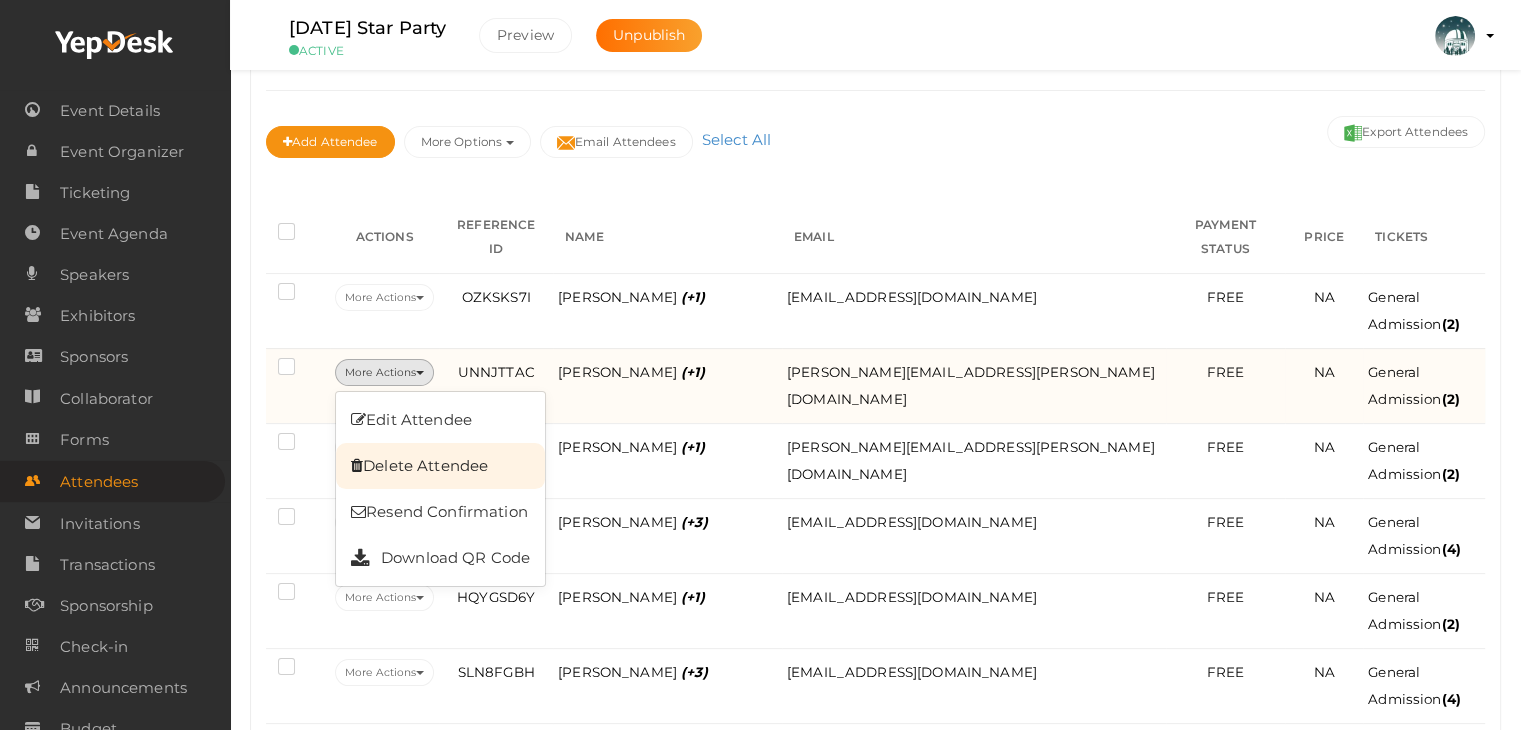 click on "Delete Attendee" at bounding box center [440, 466] 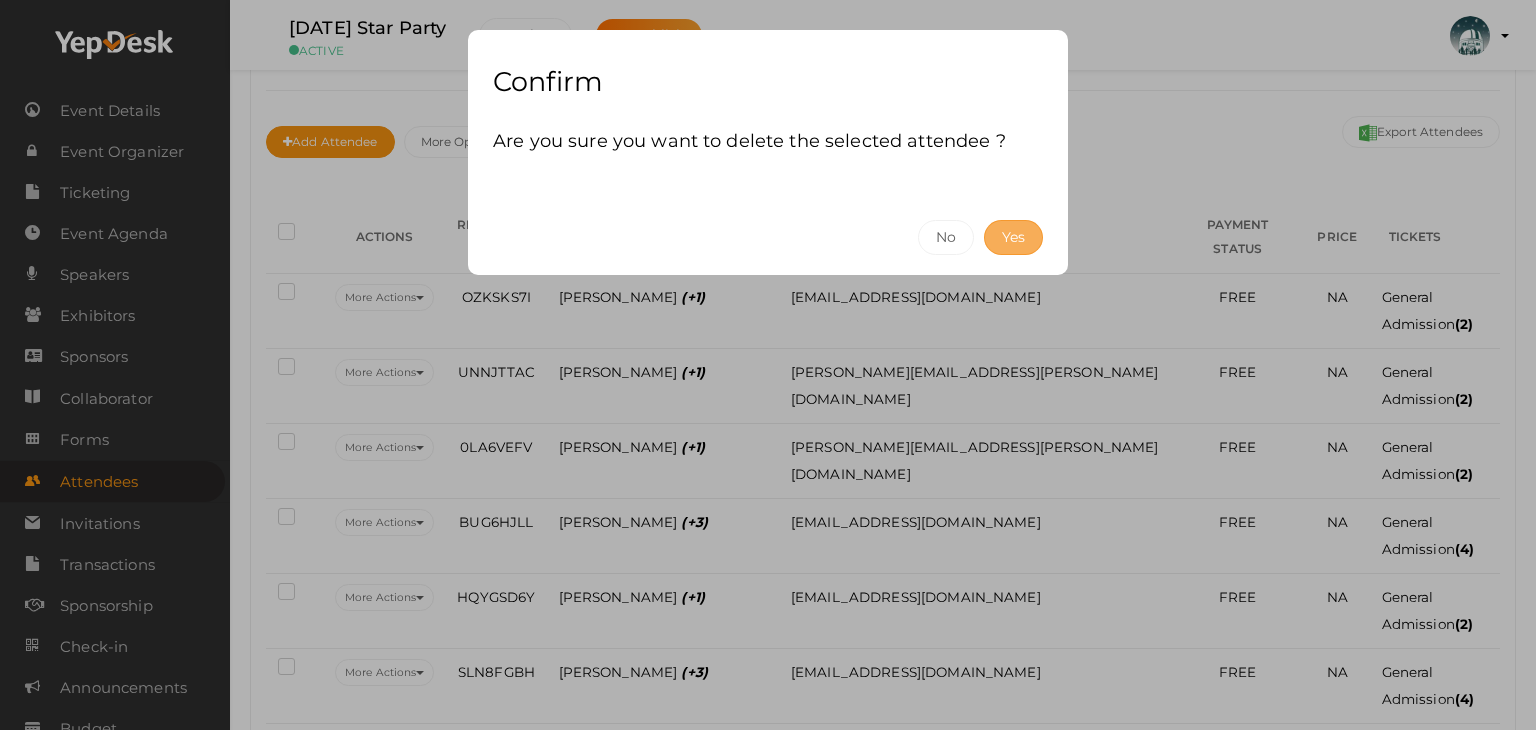 click on "Yes" at bounding box center [1013, 237] 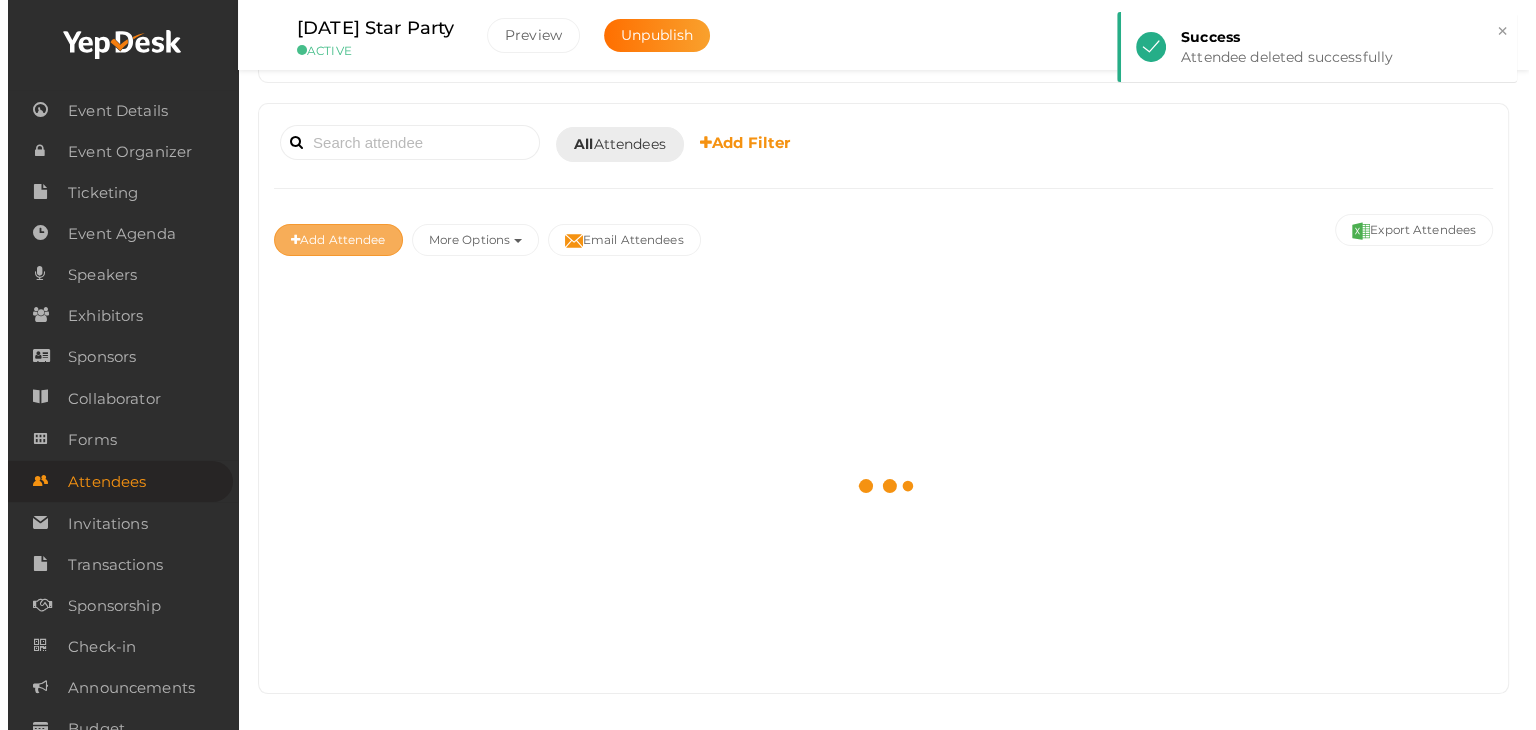 scroll, scrollTop: 200, scrollLeft: 0, axis: vertical 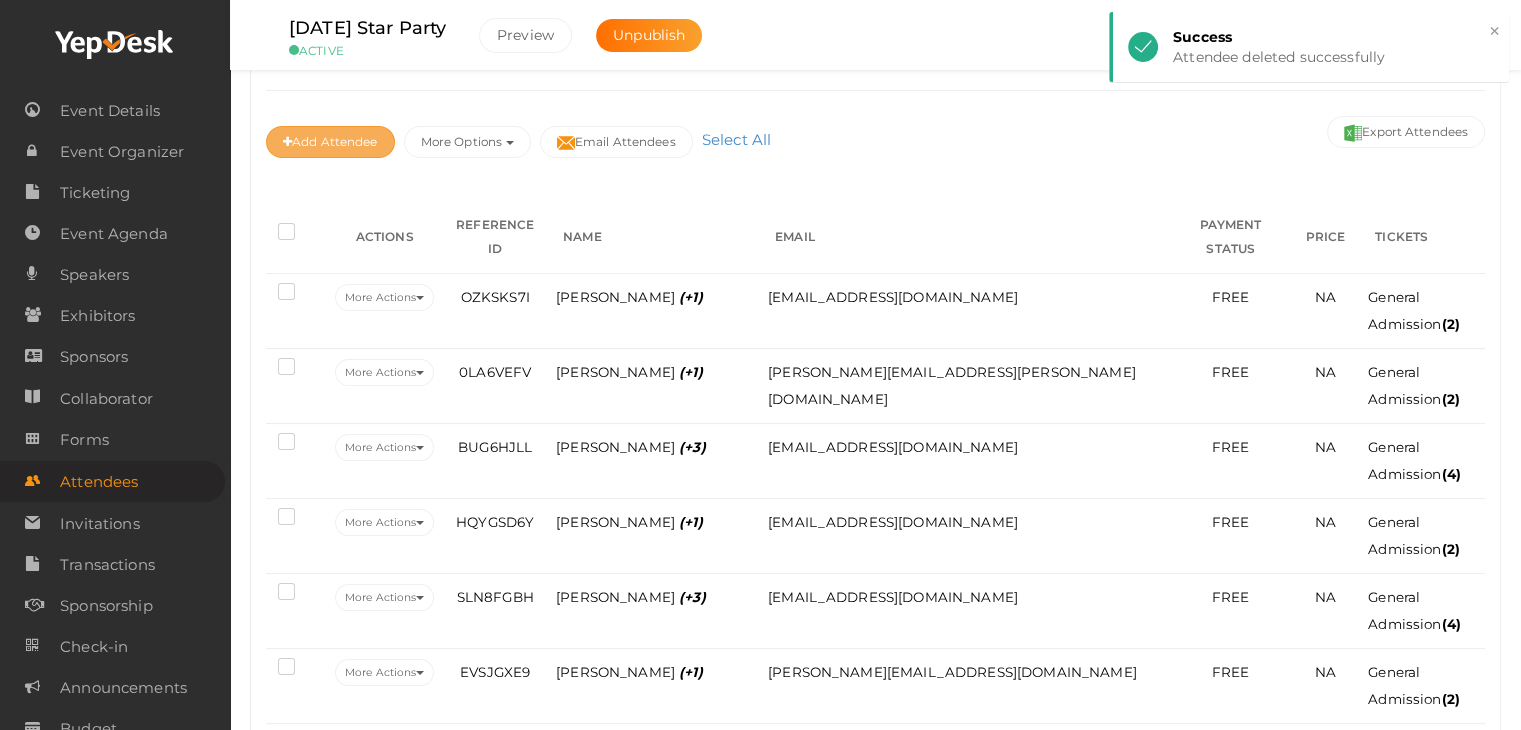 click on "Add Attendee" at bounding box center (330, 142) 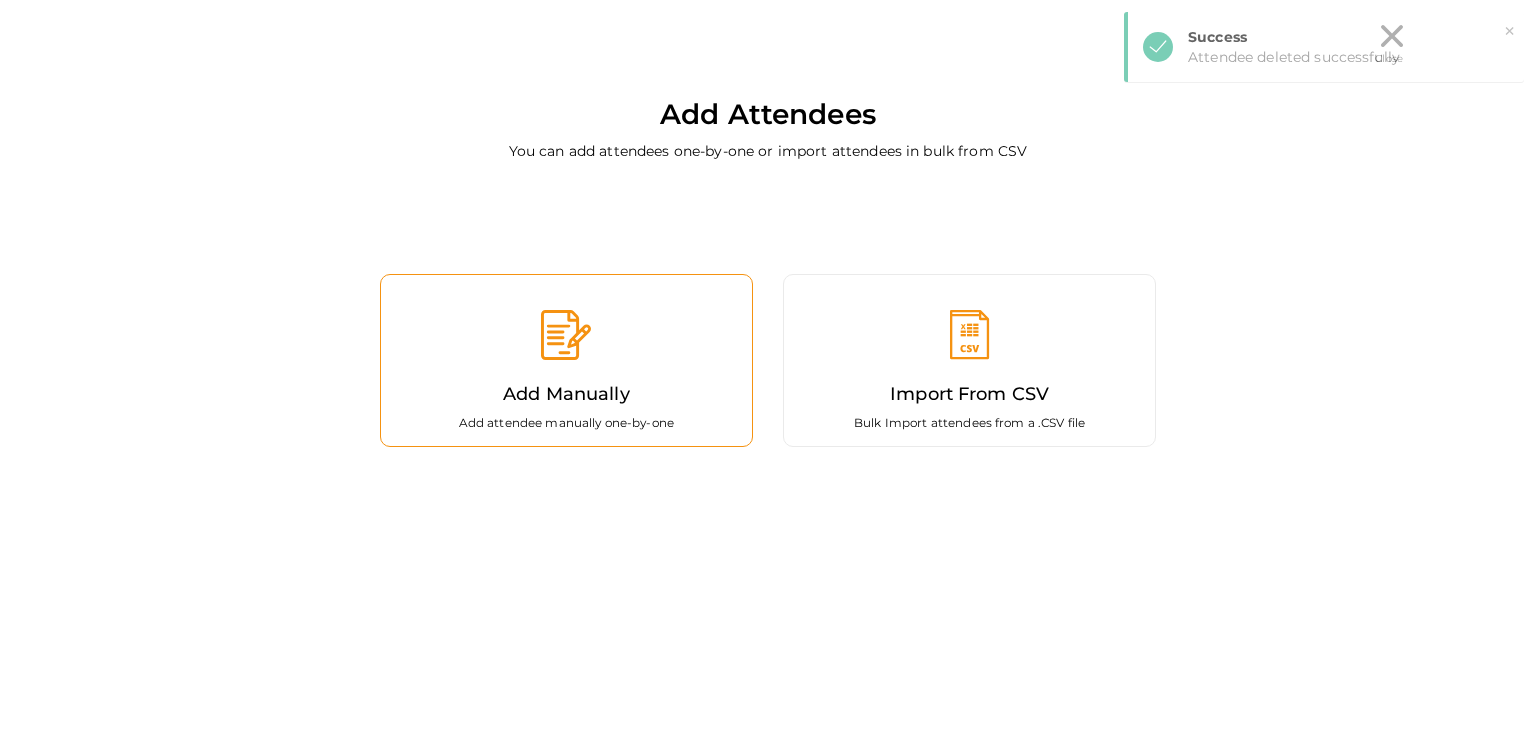 click on "Add Manually
Add attendee manually one-by-one" at bounding box center (566, 360) 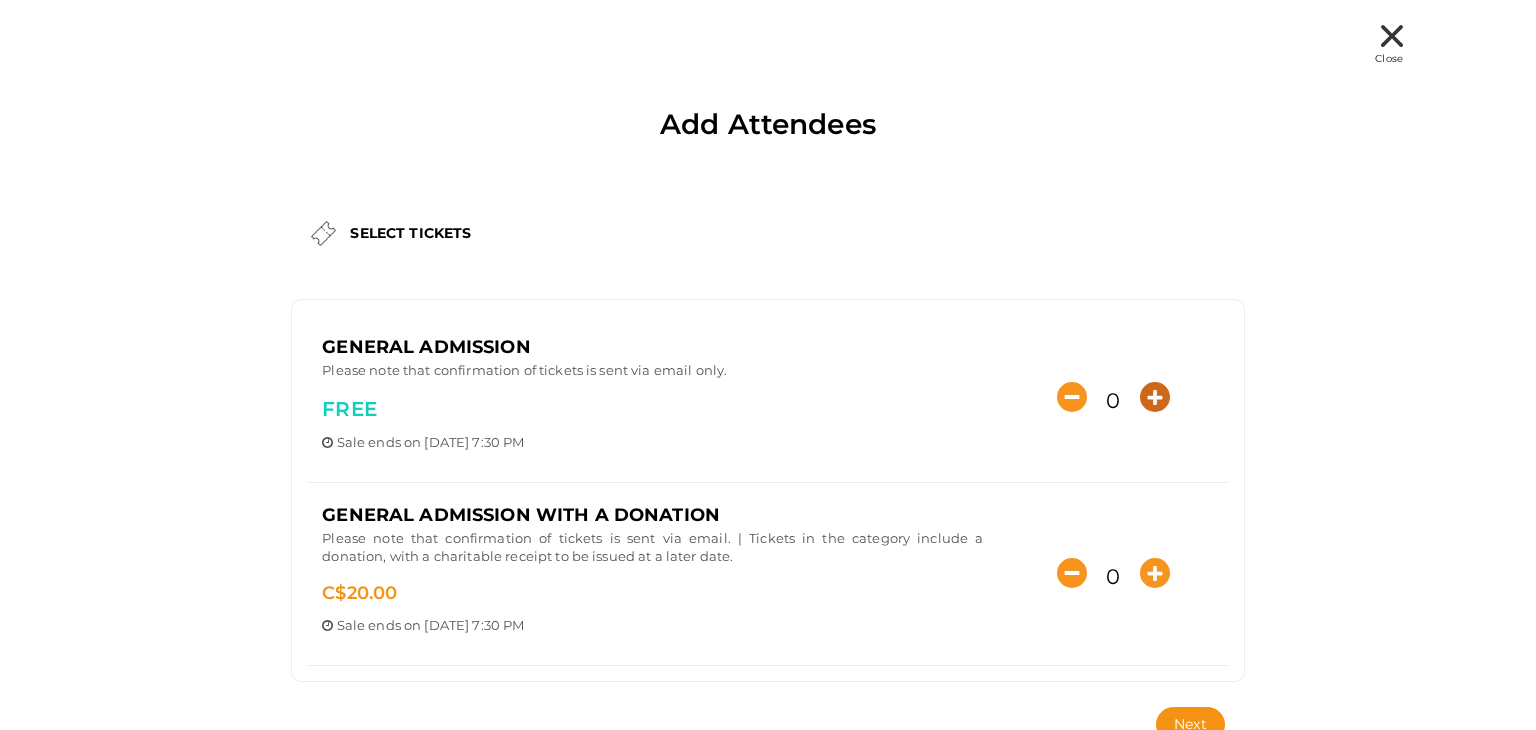click at bounding box center (1155, 397) 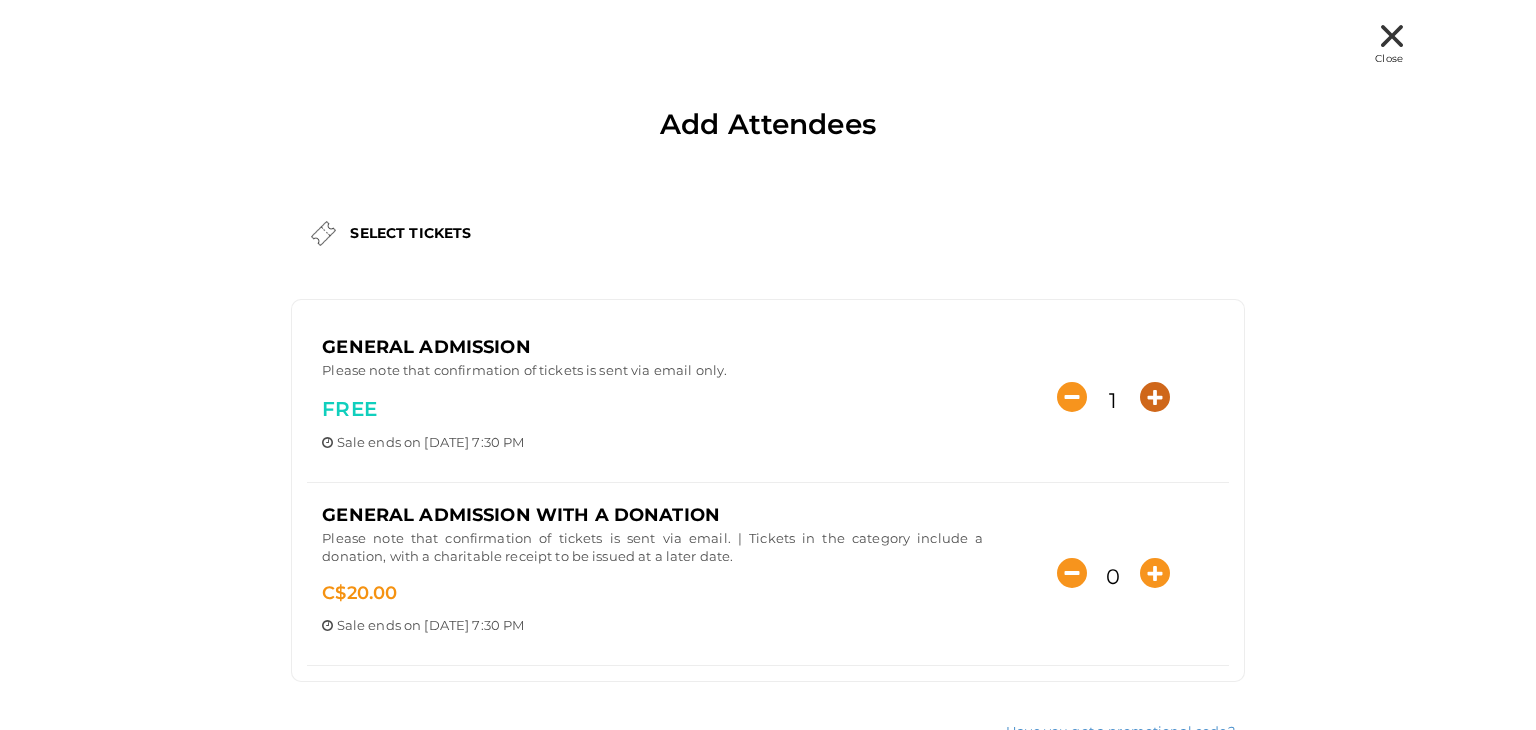 click at bounding box center (1155, 397) 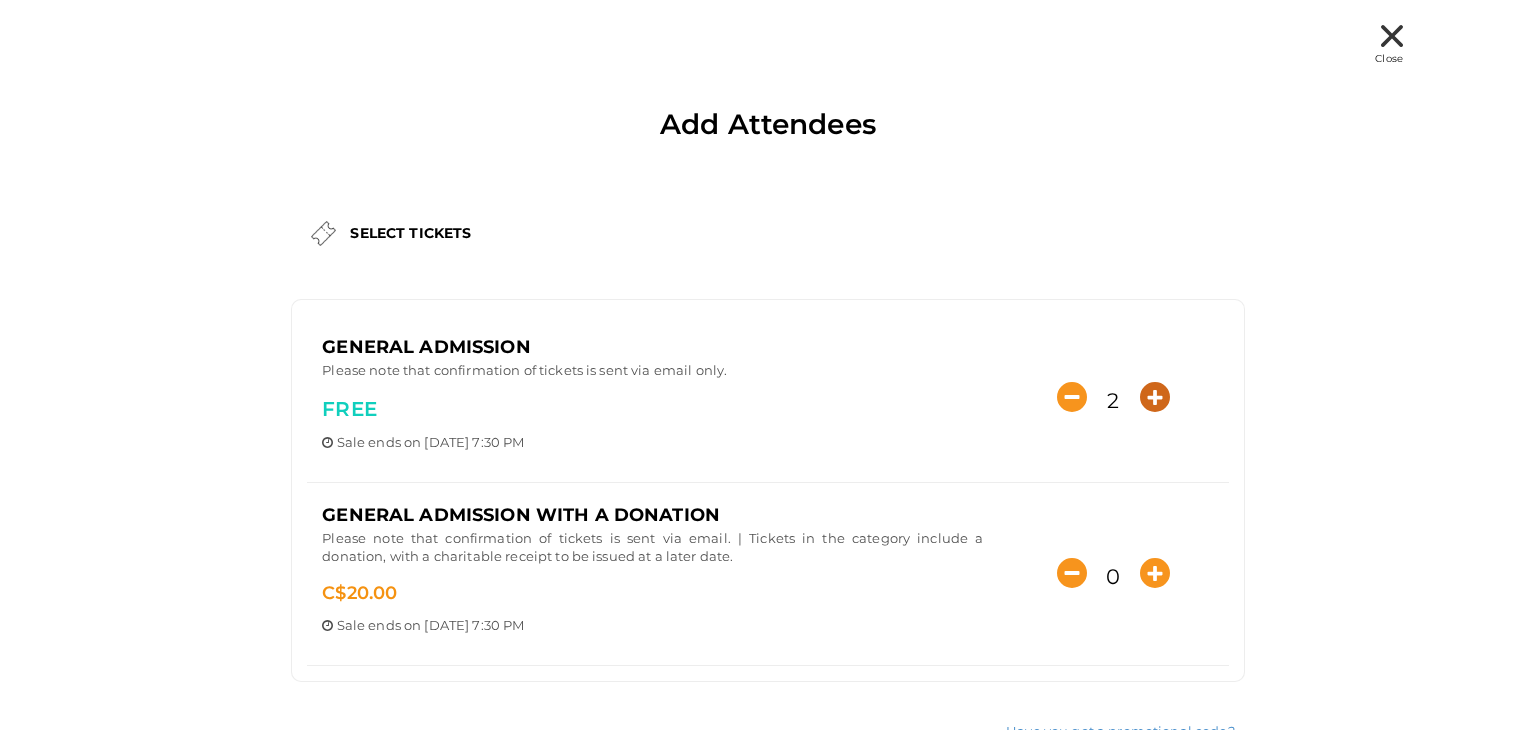 click at bounding box center [1155, 397] 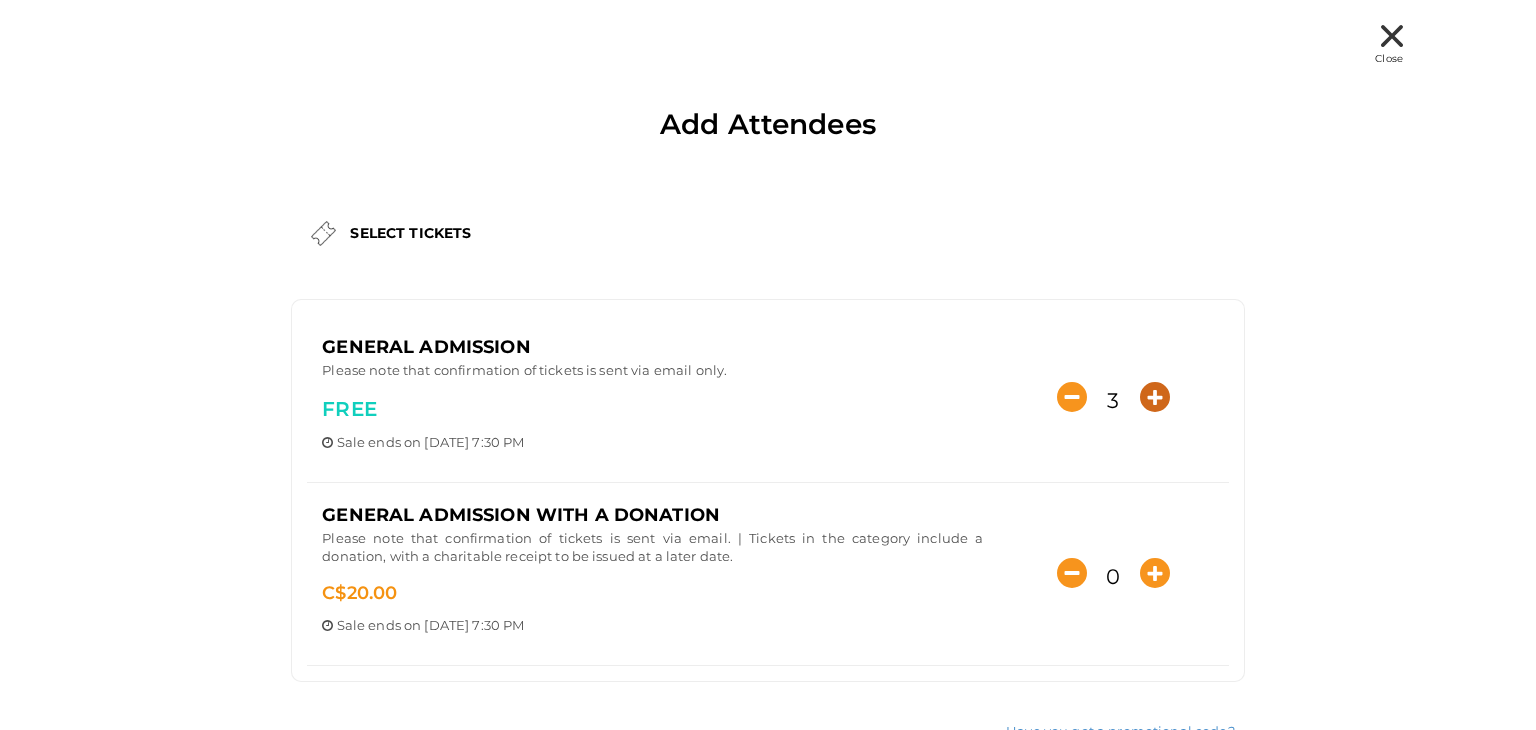 click at bounding box center [1155, 397] 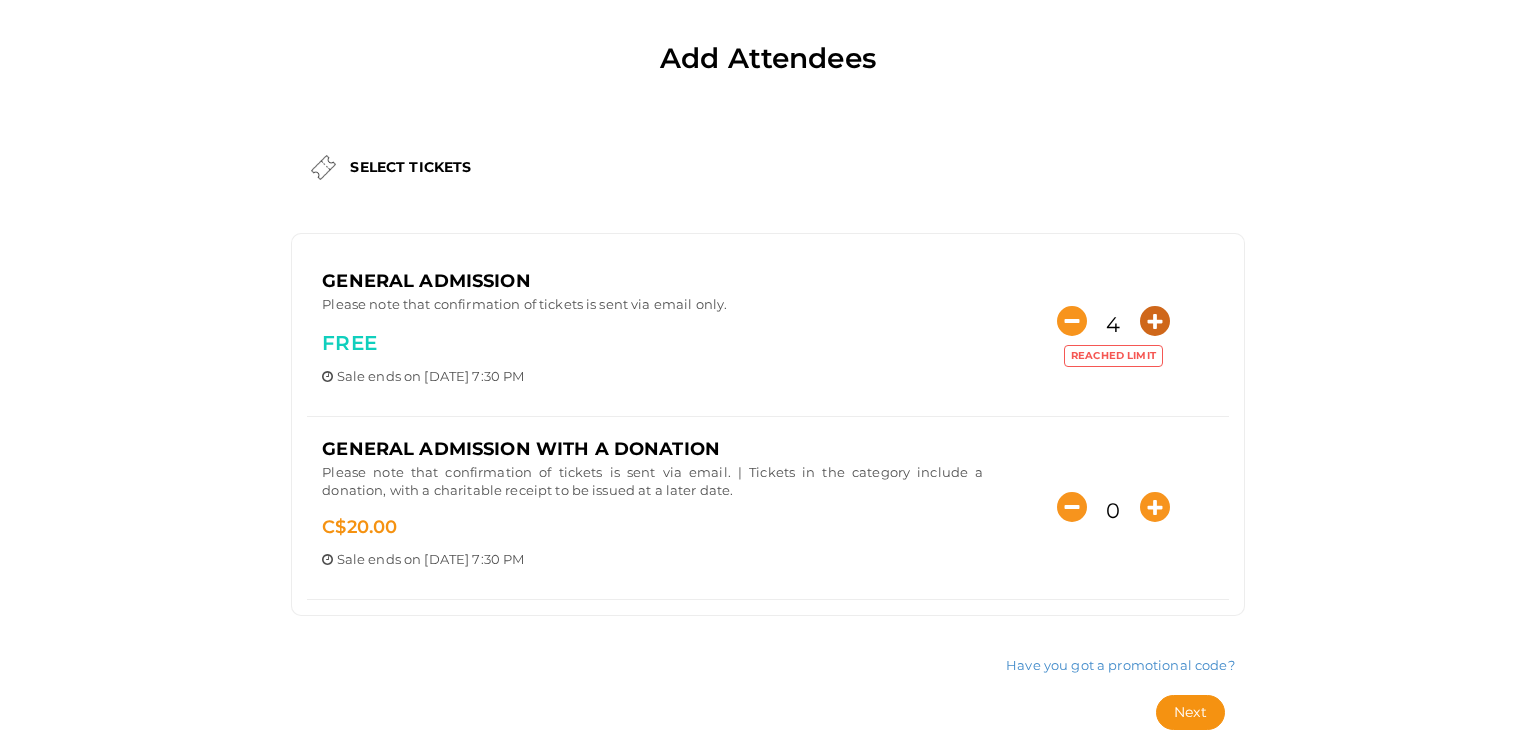 scroll, scrollTop: 173, scrollLeft: 0, axis: vertical 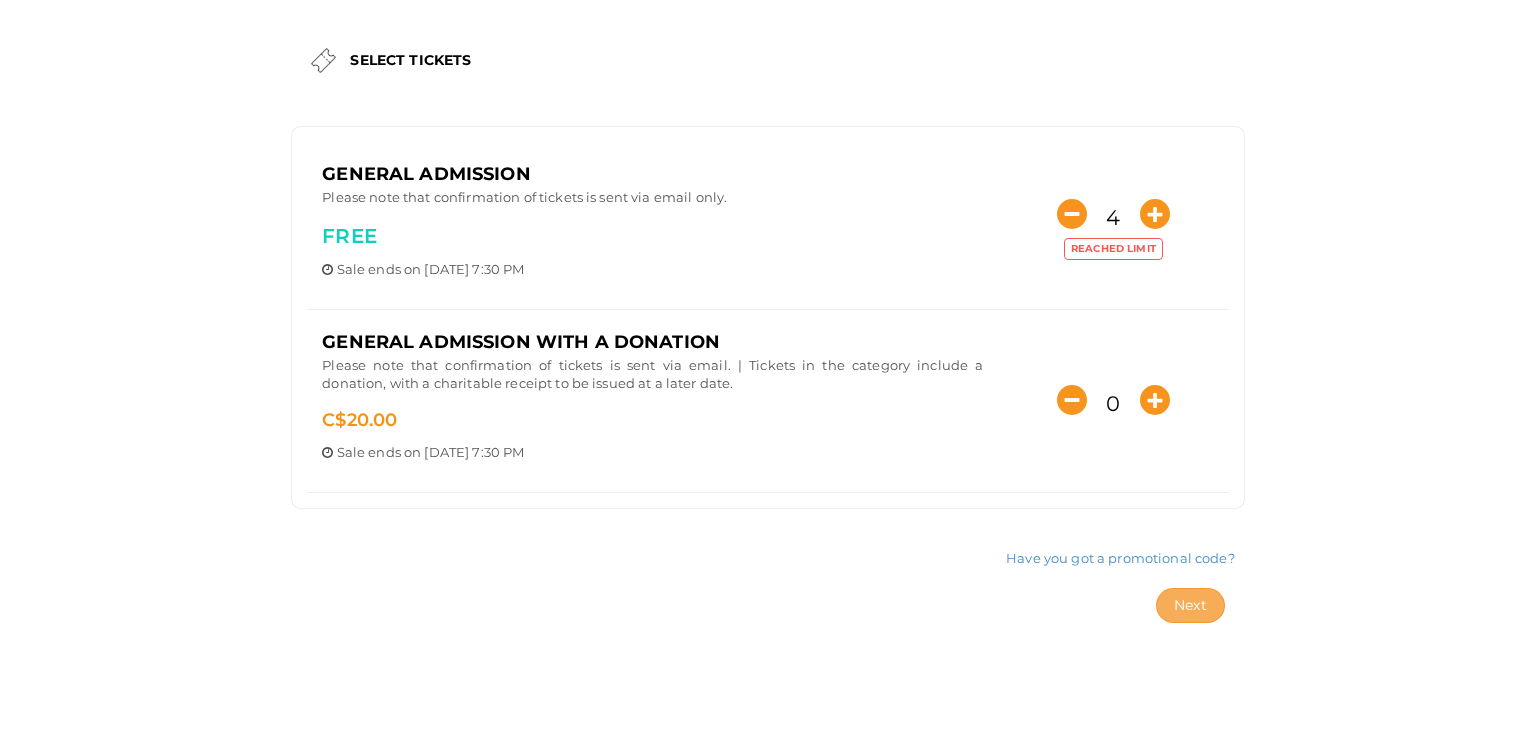 click on "Next" at bounding box center [1190, 605] 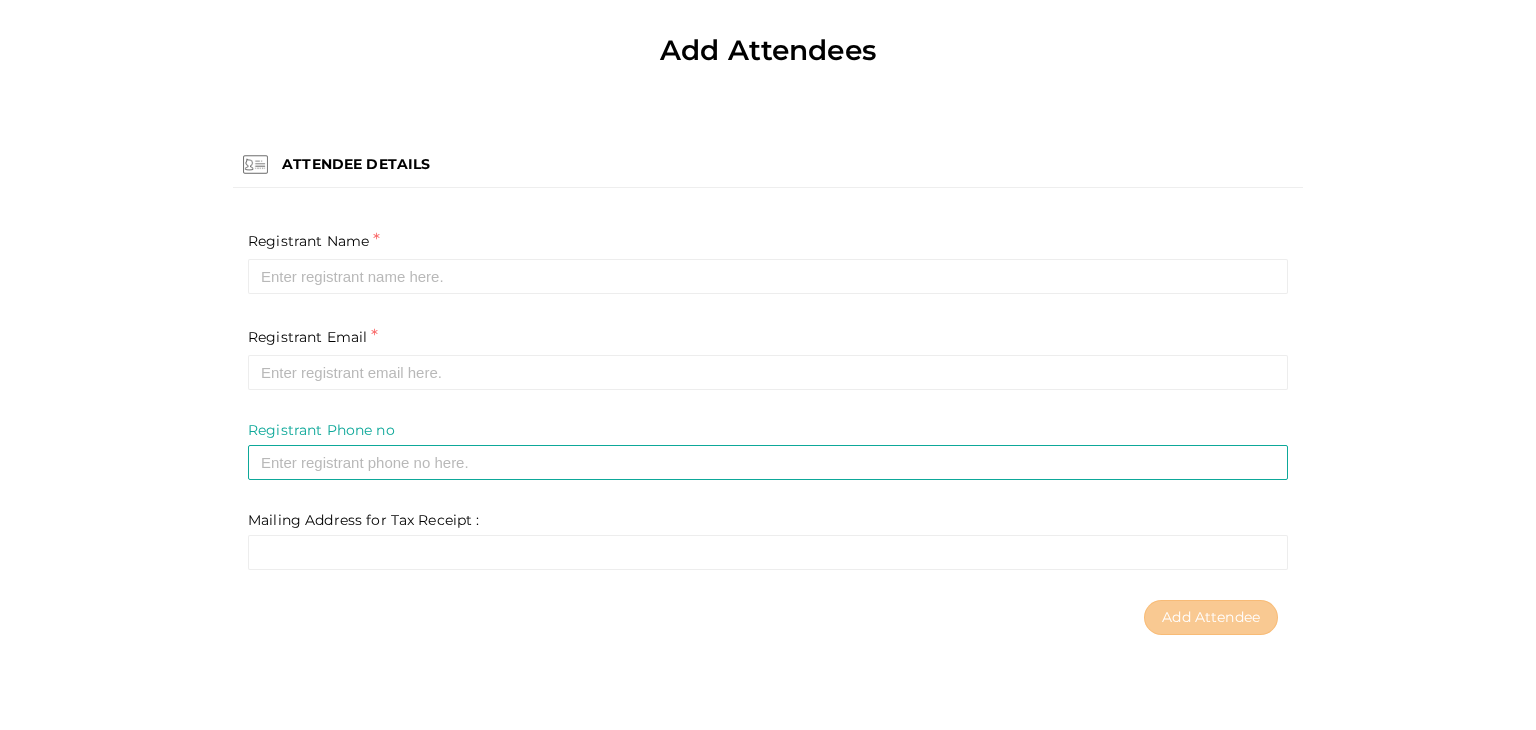 scroll, scrollTop: 73, scrollLeft: 0, axis: vertical 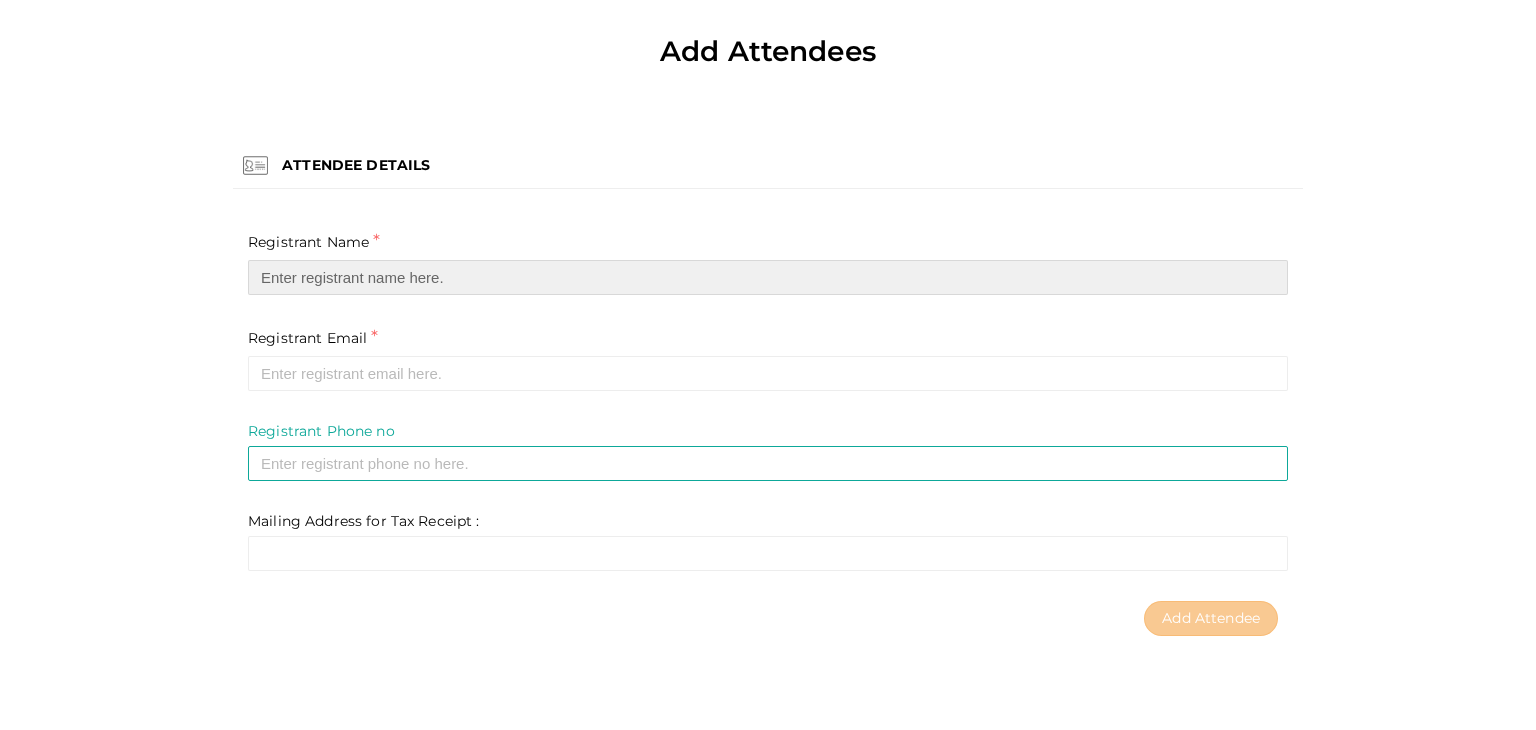 click at bounding box center (768, 277) 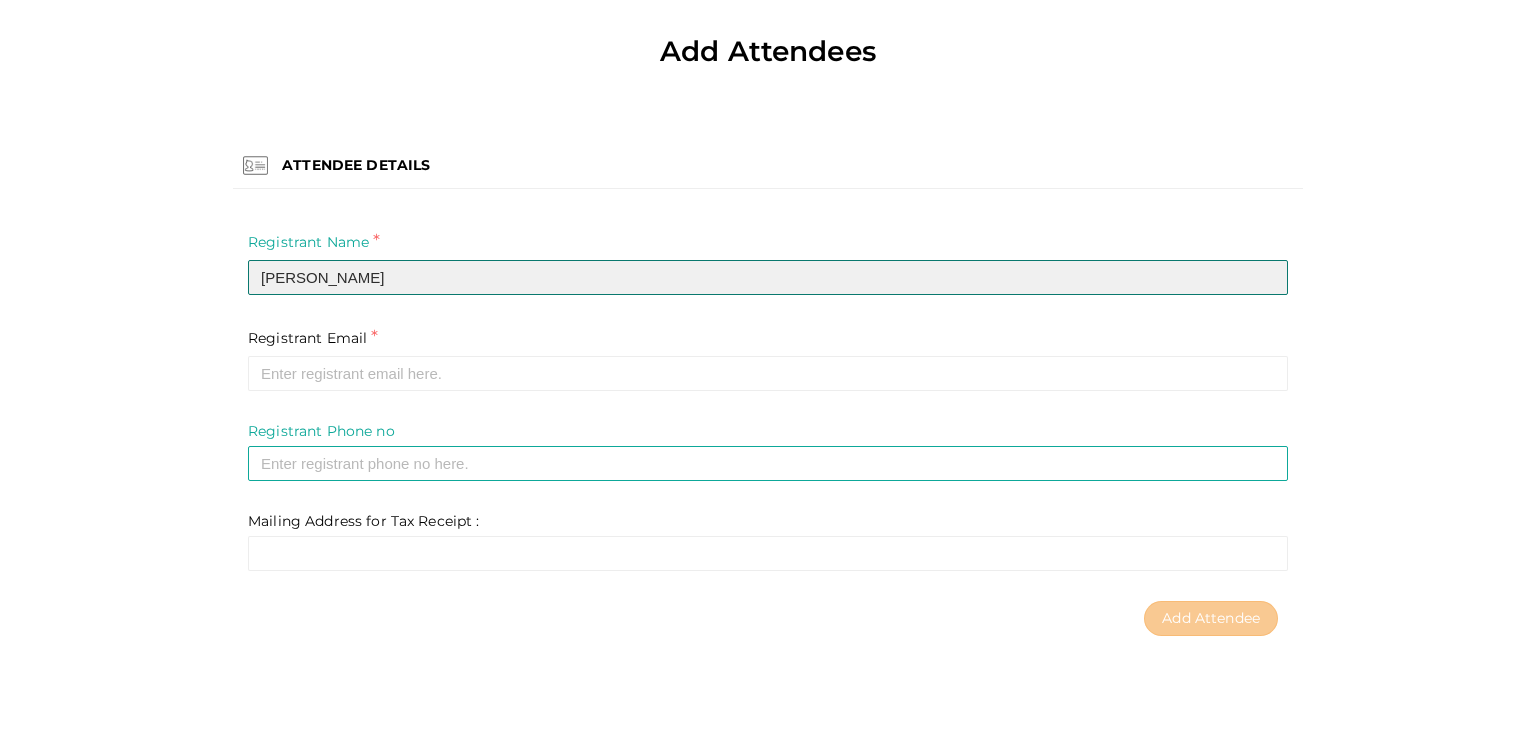type on "[PERSON_NAME]" 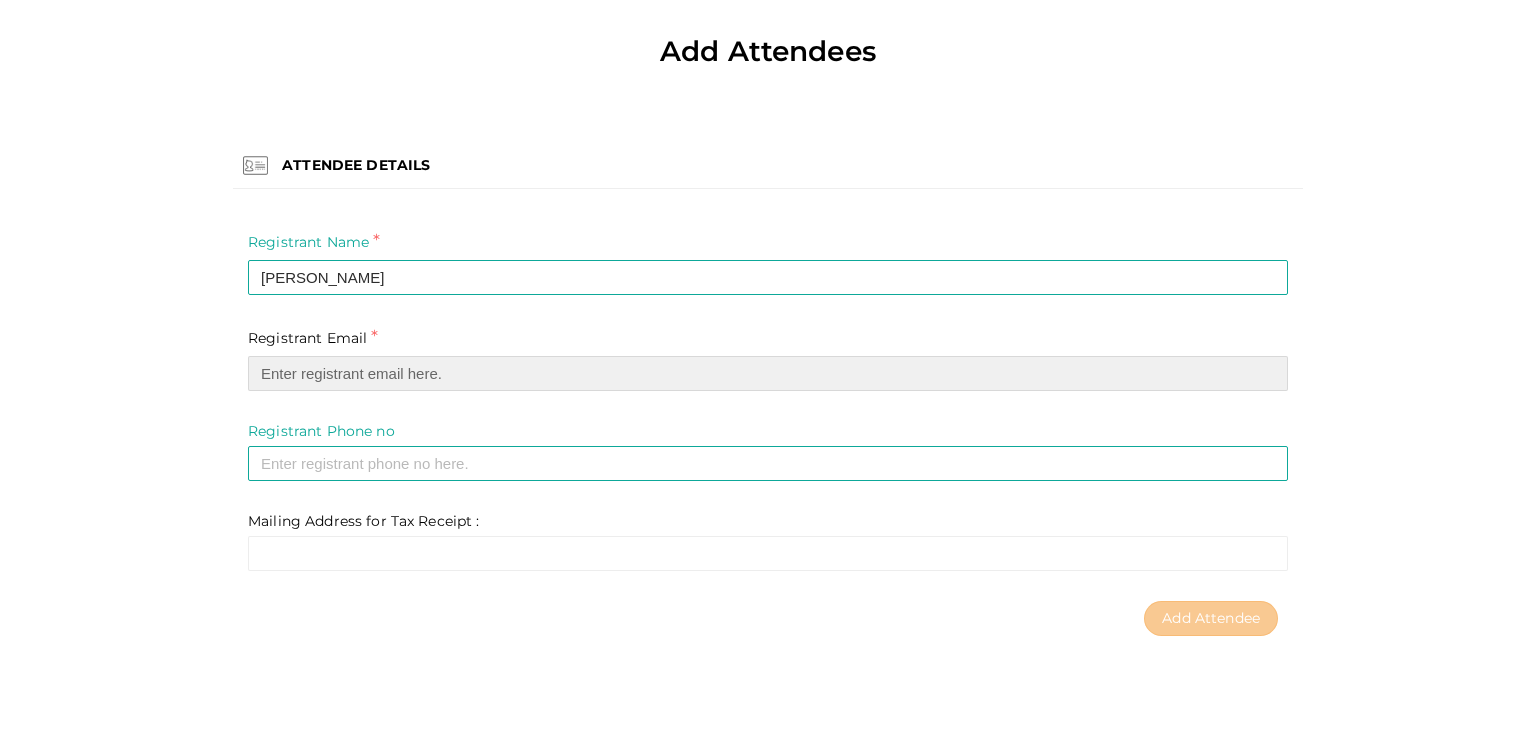 click at bounding box center [768, 373] 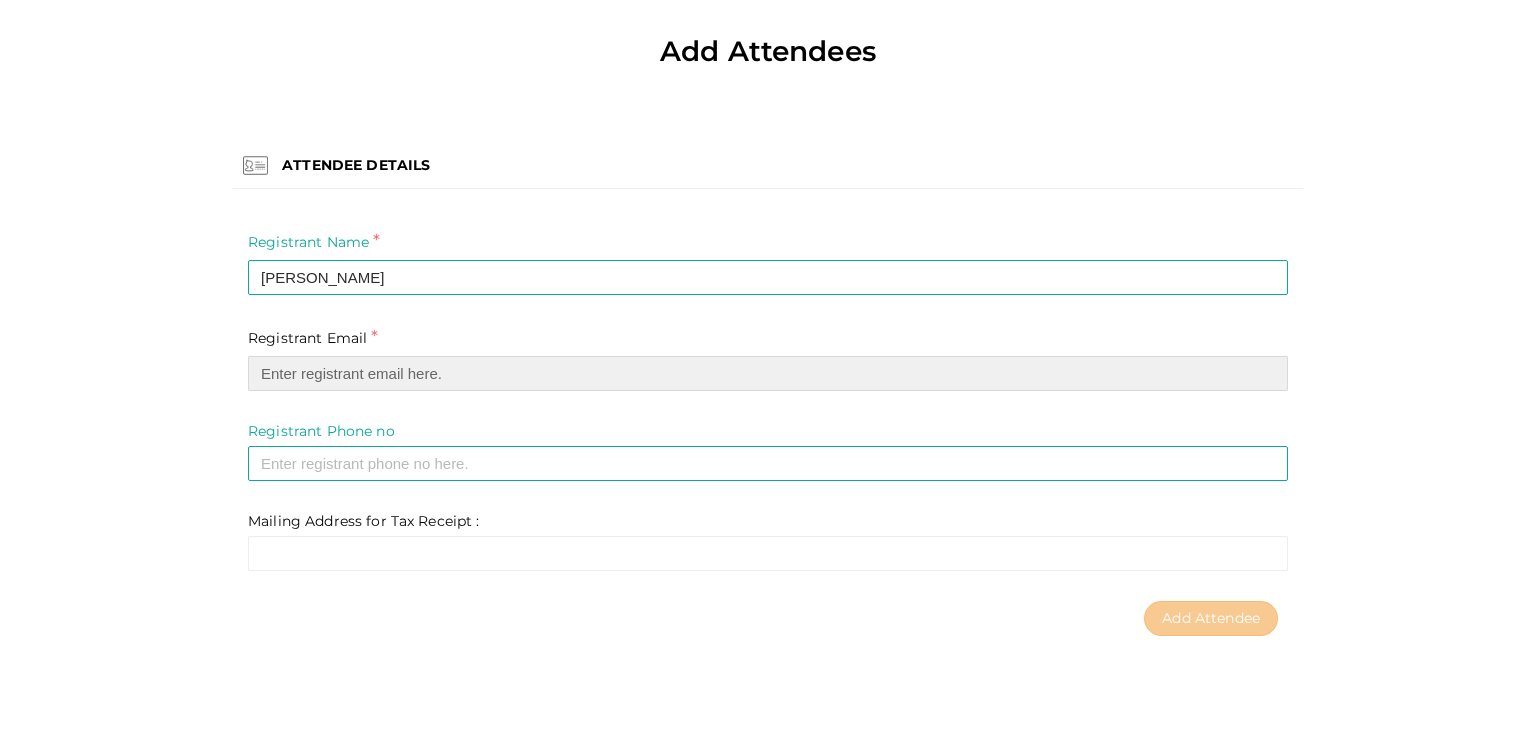 paste on "[EMAIL_ADDRESS][DOMAIN_NAME]" 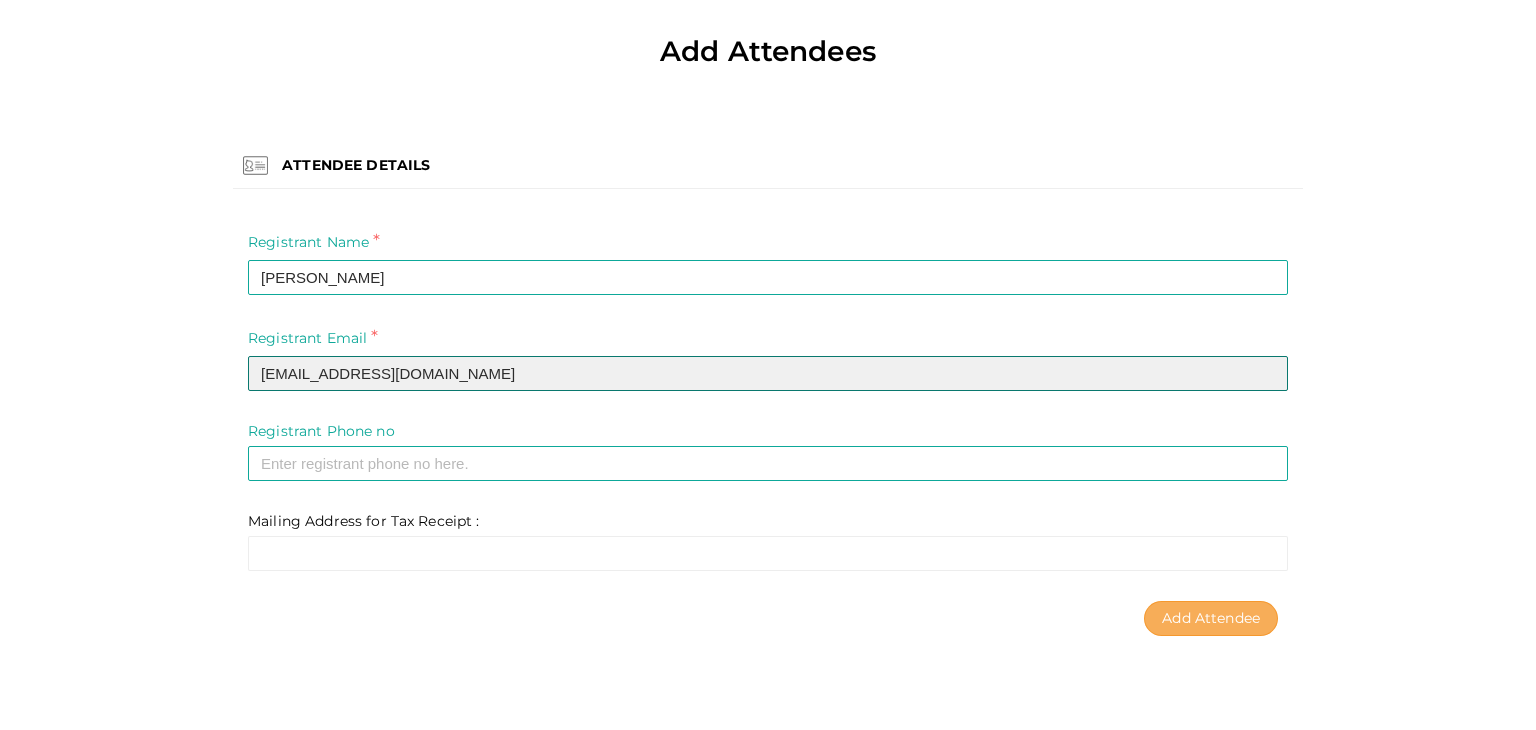 type on "[EMAIL_ADDRESS][DOMAIN_NAME]" 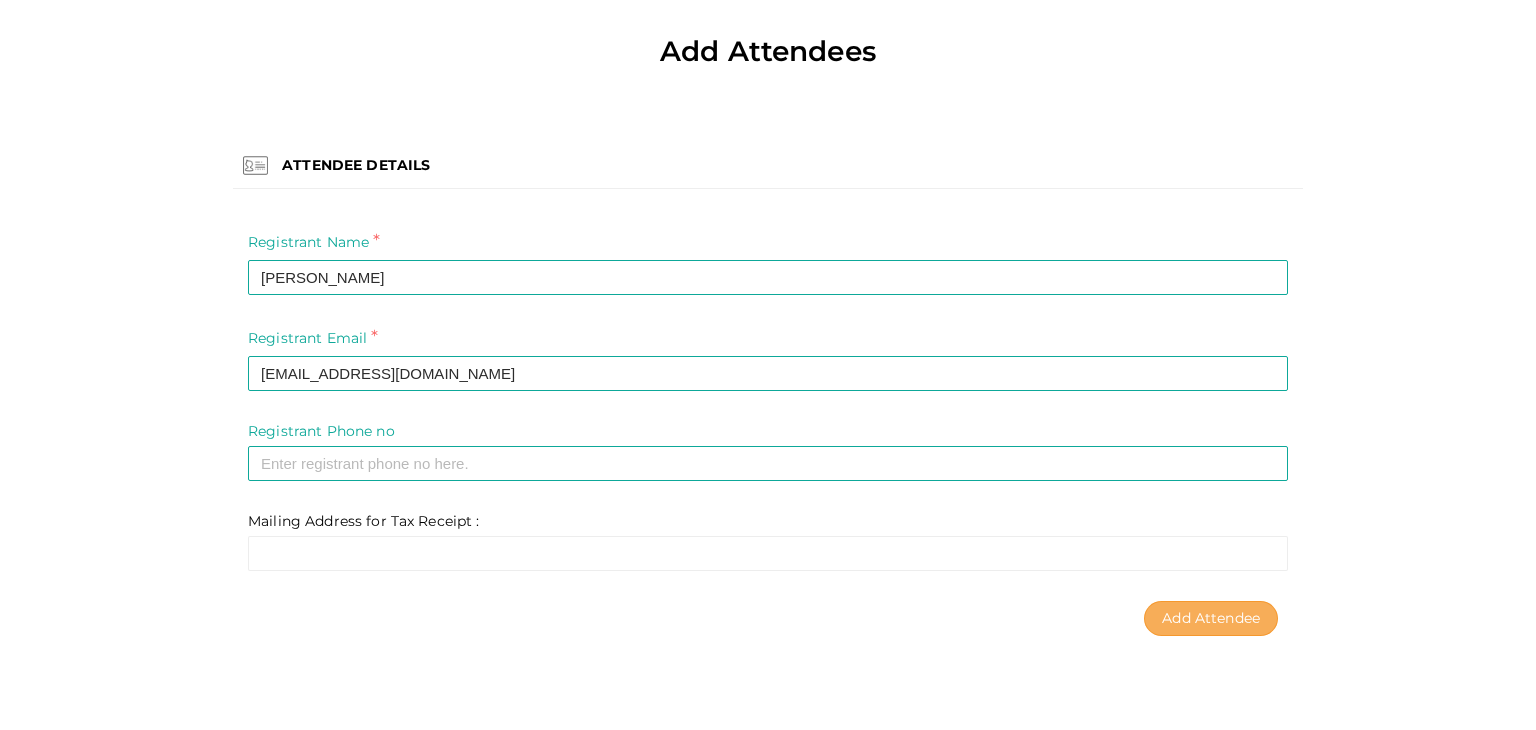 click on "Add
Attendee" at bounding box center (1211, 618) 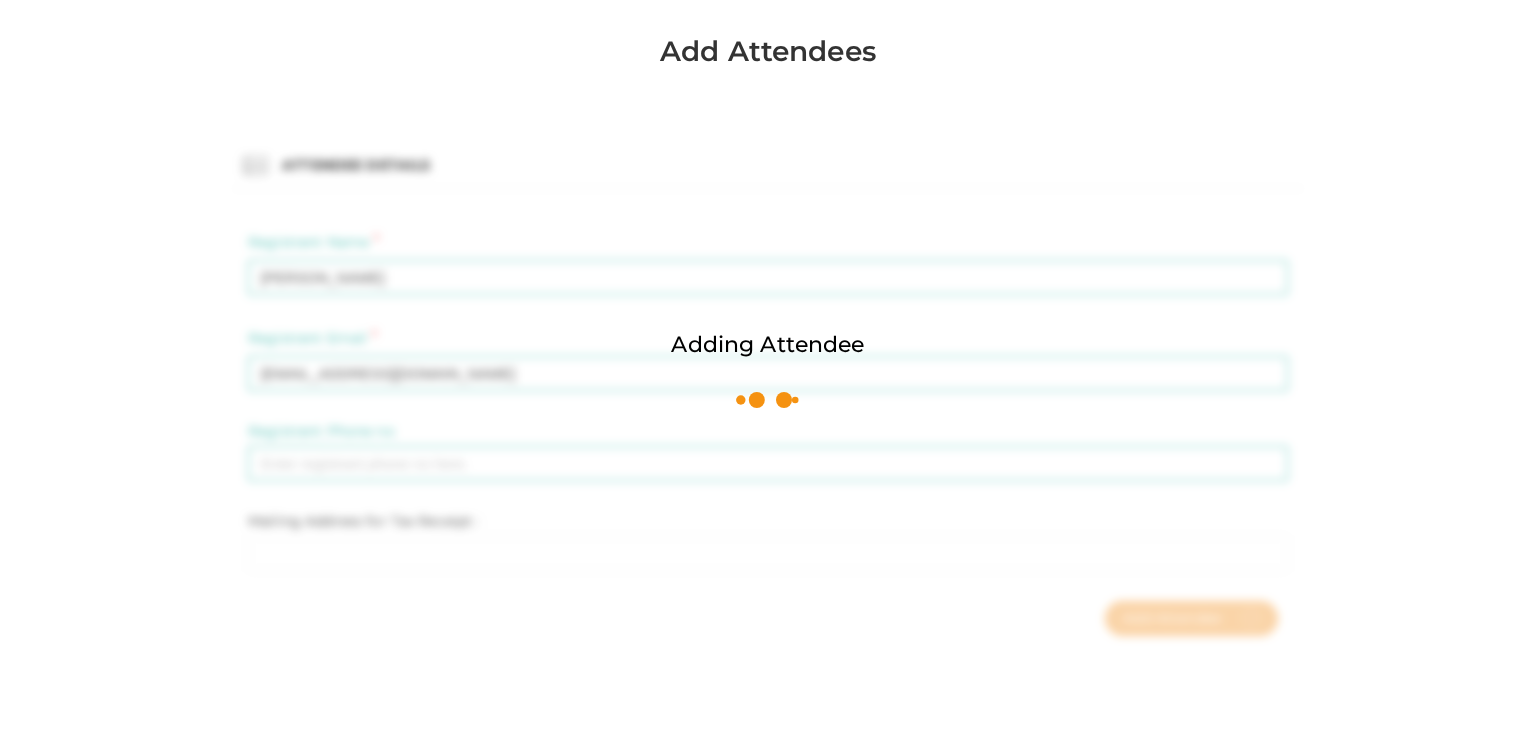 scroll, scrollTop: 0, scrollLeft: 0, axis: both 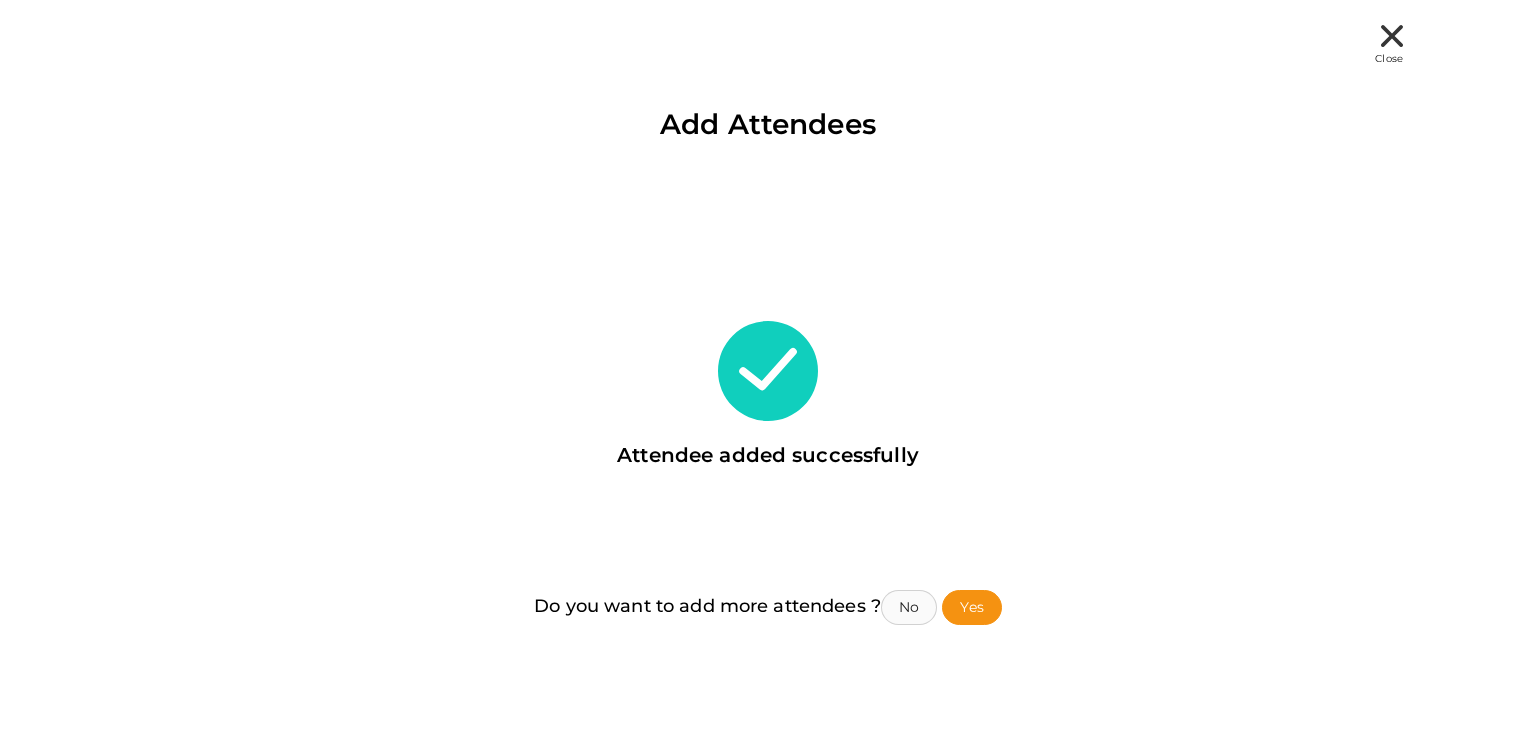 click on "No" at bounding box center (909, 607) 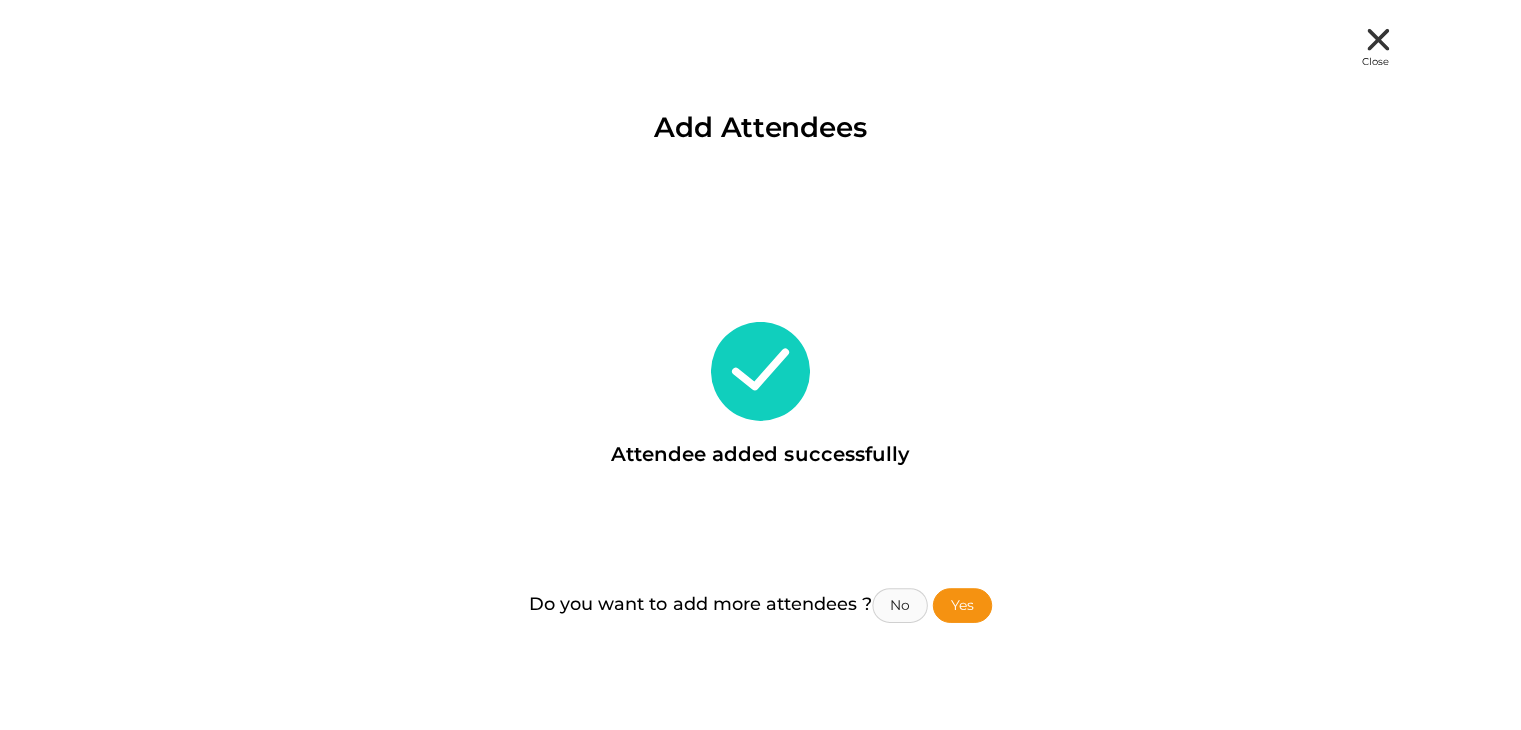 scroll, scrollTop: 102, scrollLeft: 0, axis: vertical 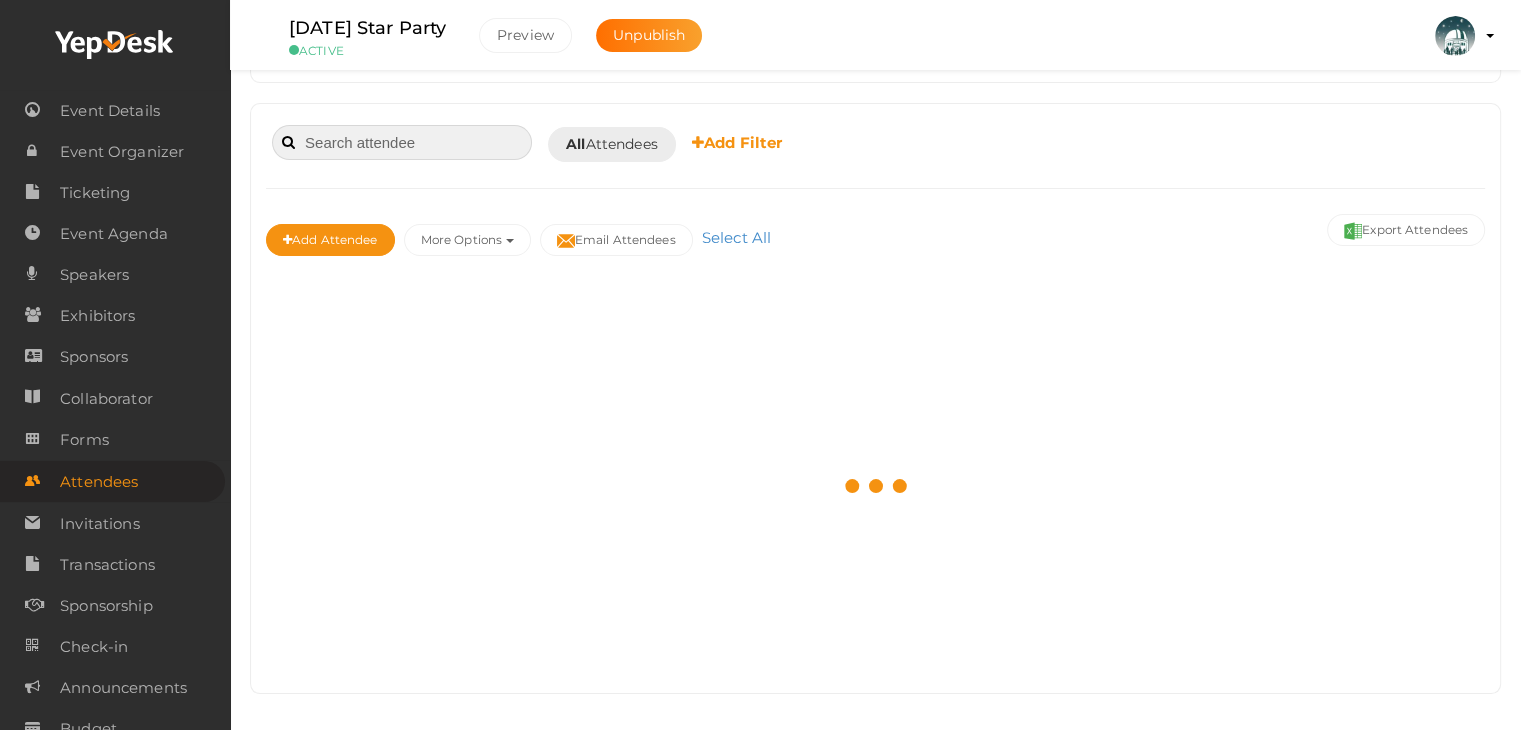 click at bounding box center [402, 142] 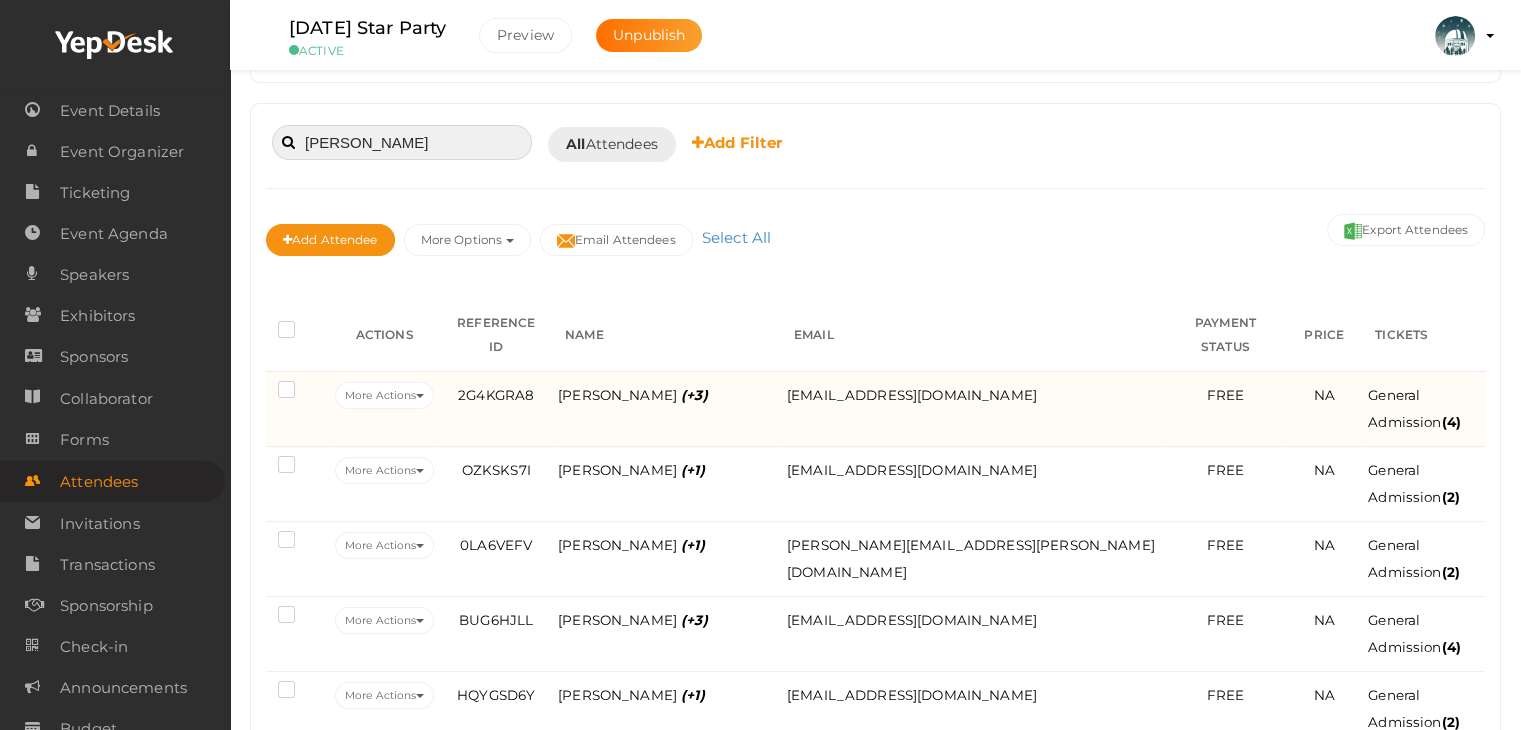 scroll, scrollTop: 46, scrollLeft: 0, axis: vertical 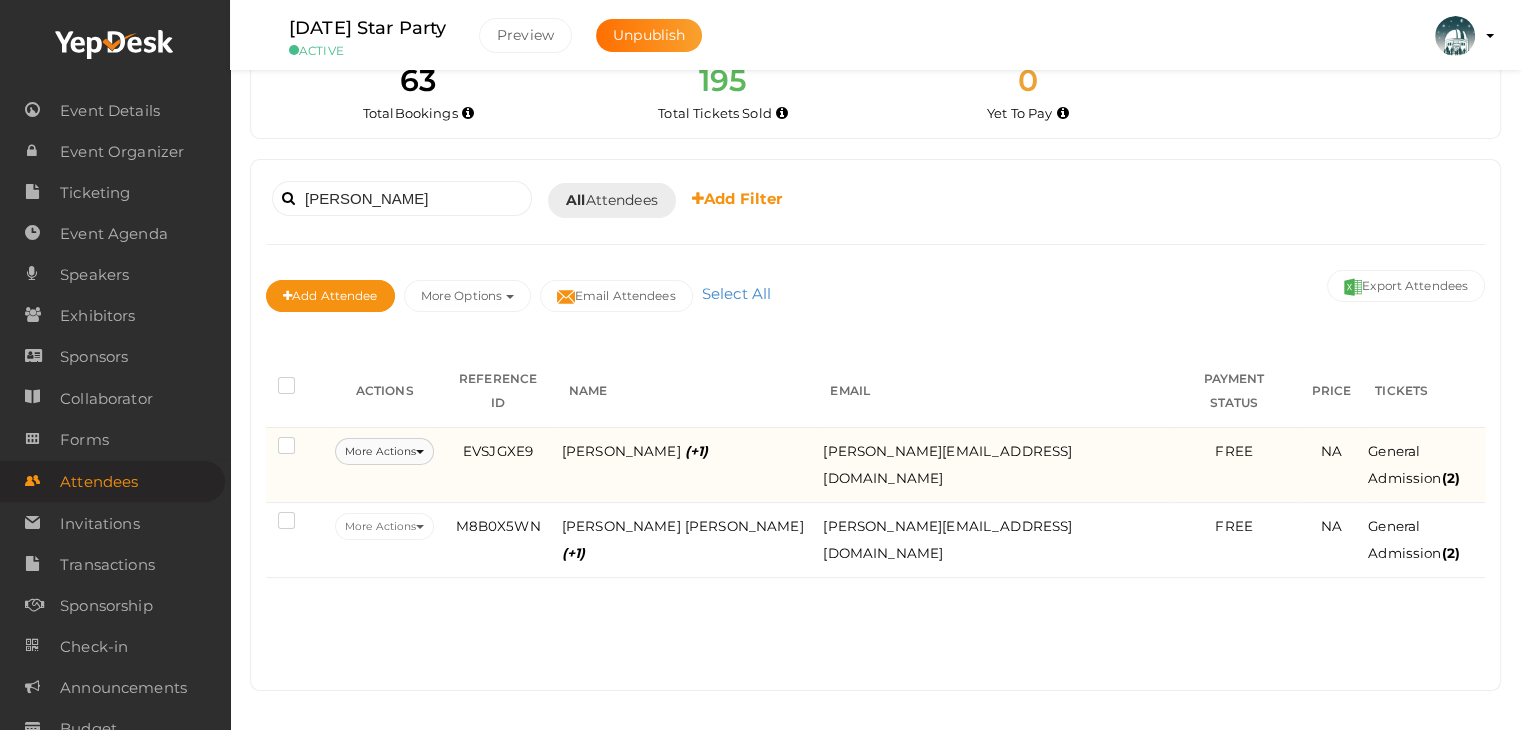 click on "More Actions" at bounding box center (384, 451) 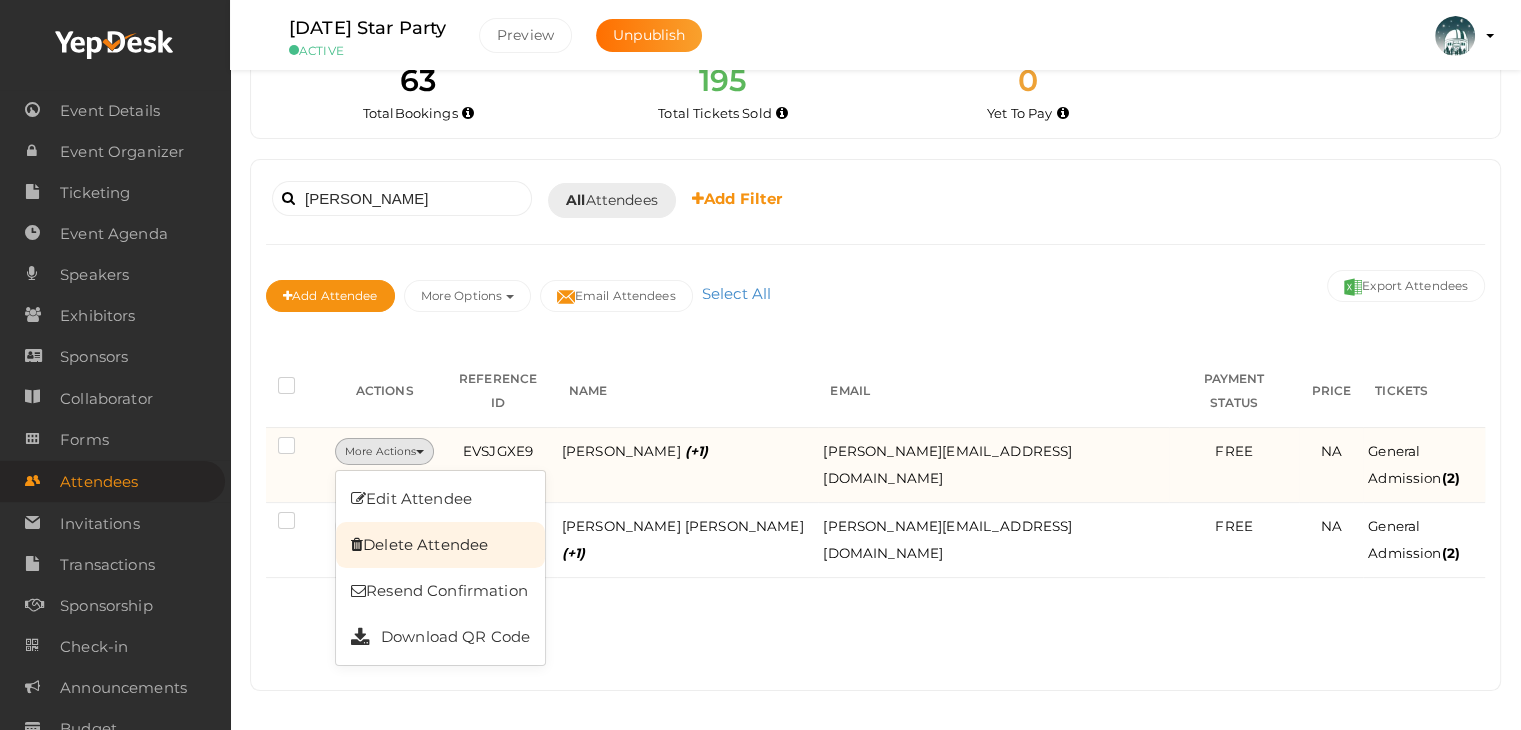 click on "Delete Attendee" at bounding box center [440, 545] 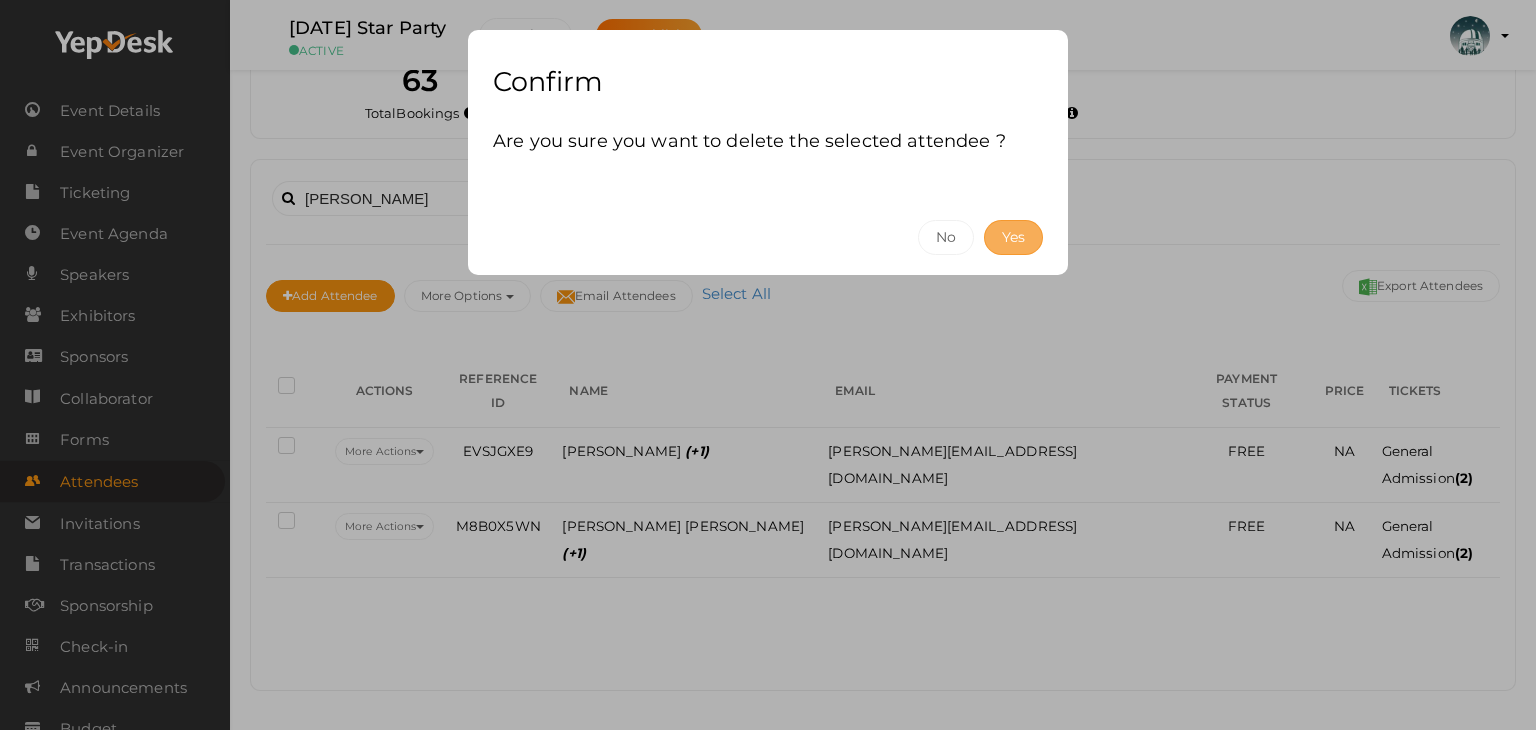 click on "Yes" at bounding box center [1013, 237] 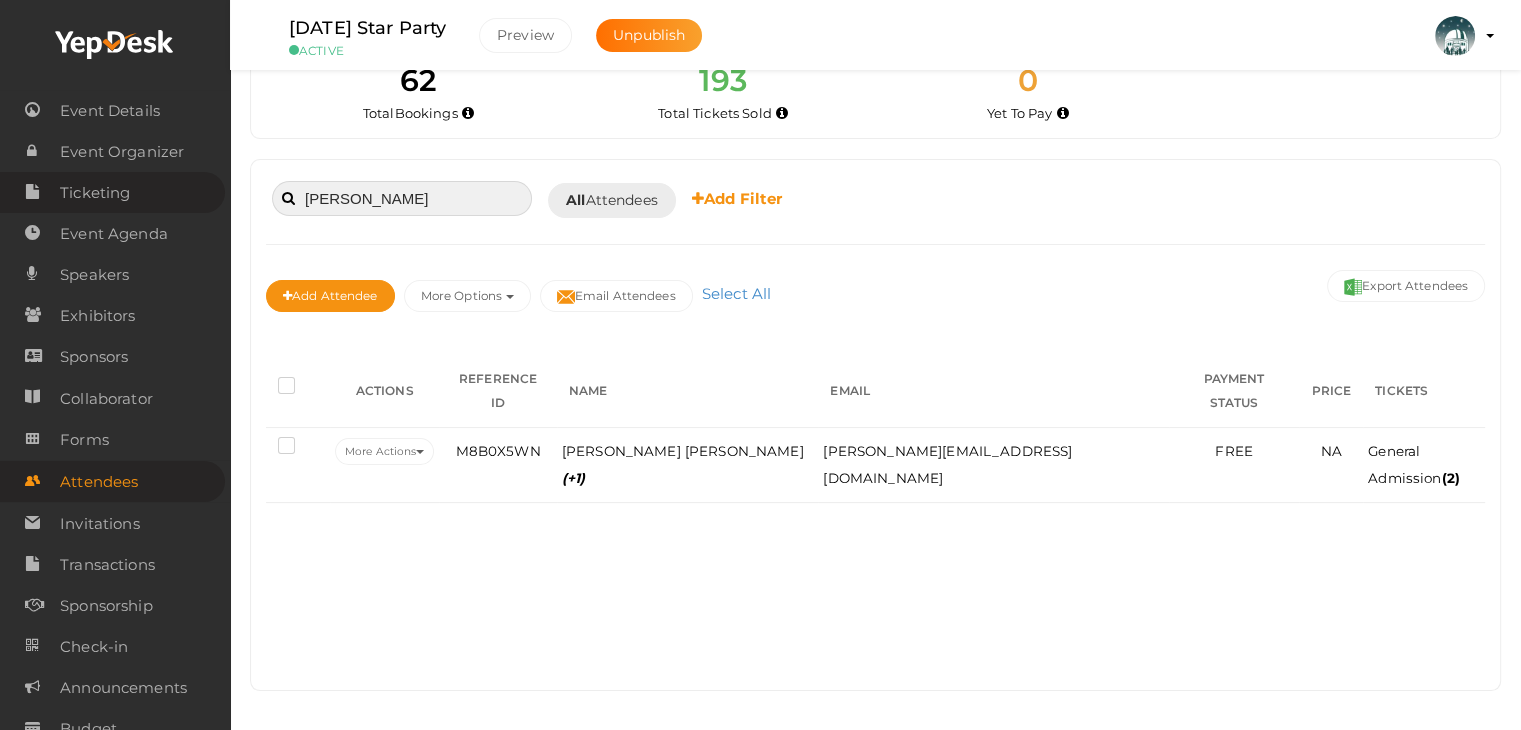 drag, startPoint x: 355, startPoint y: 195, endPoint x: 200, endPoint y: 173, distance: 156.55351 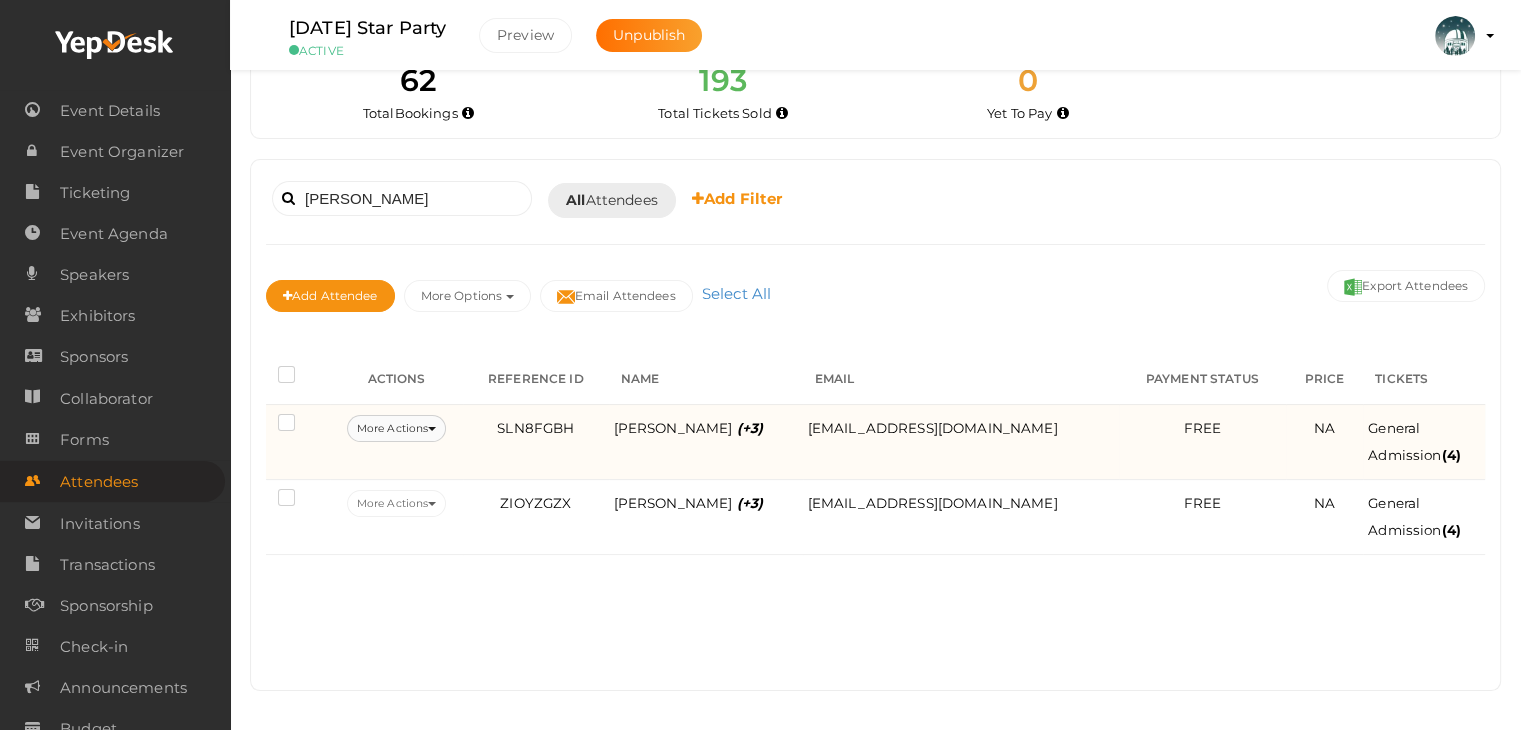 click at bounding box center (432, 429) 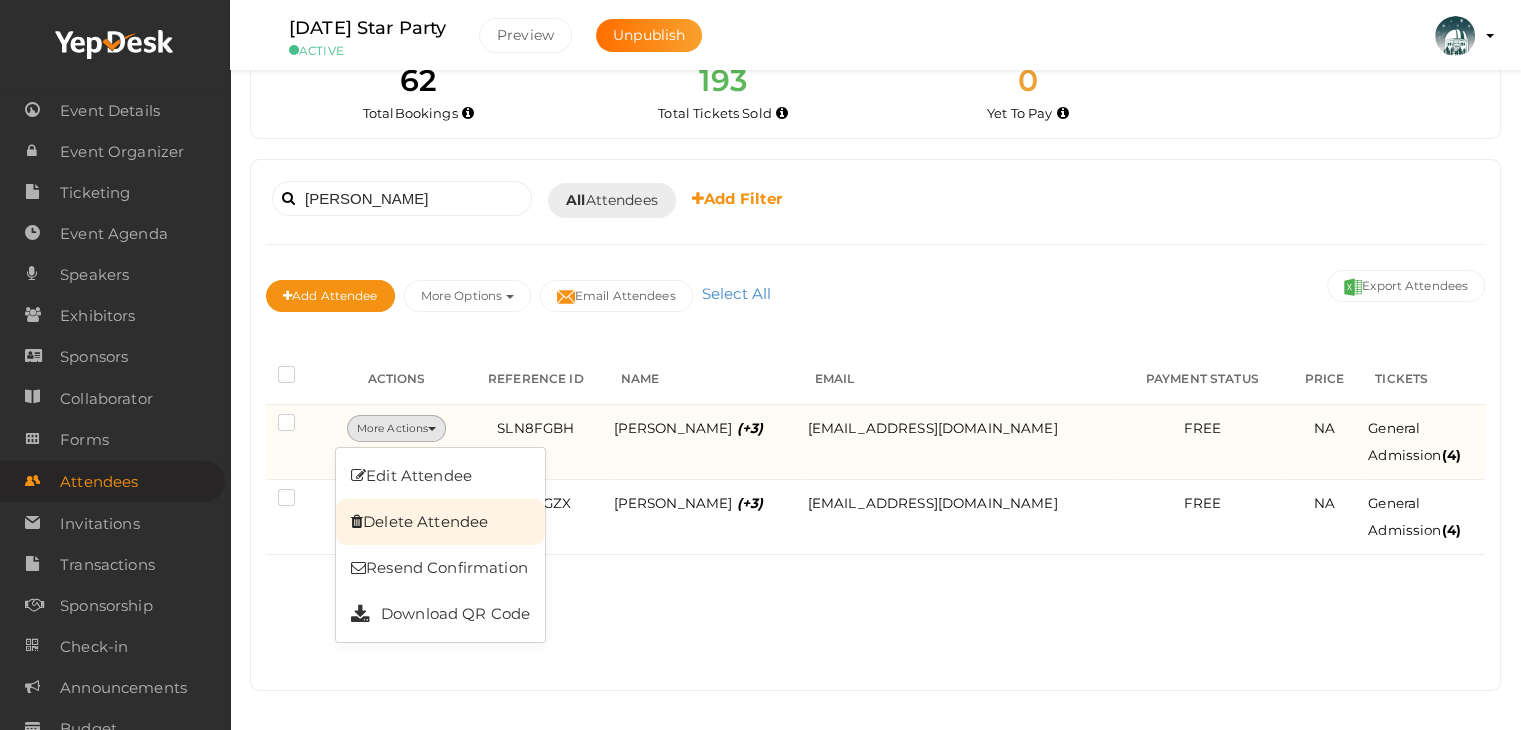 click on "Delete Attendee" at bounding box center (440, 522) 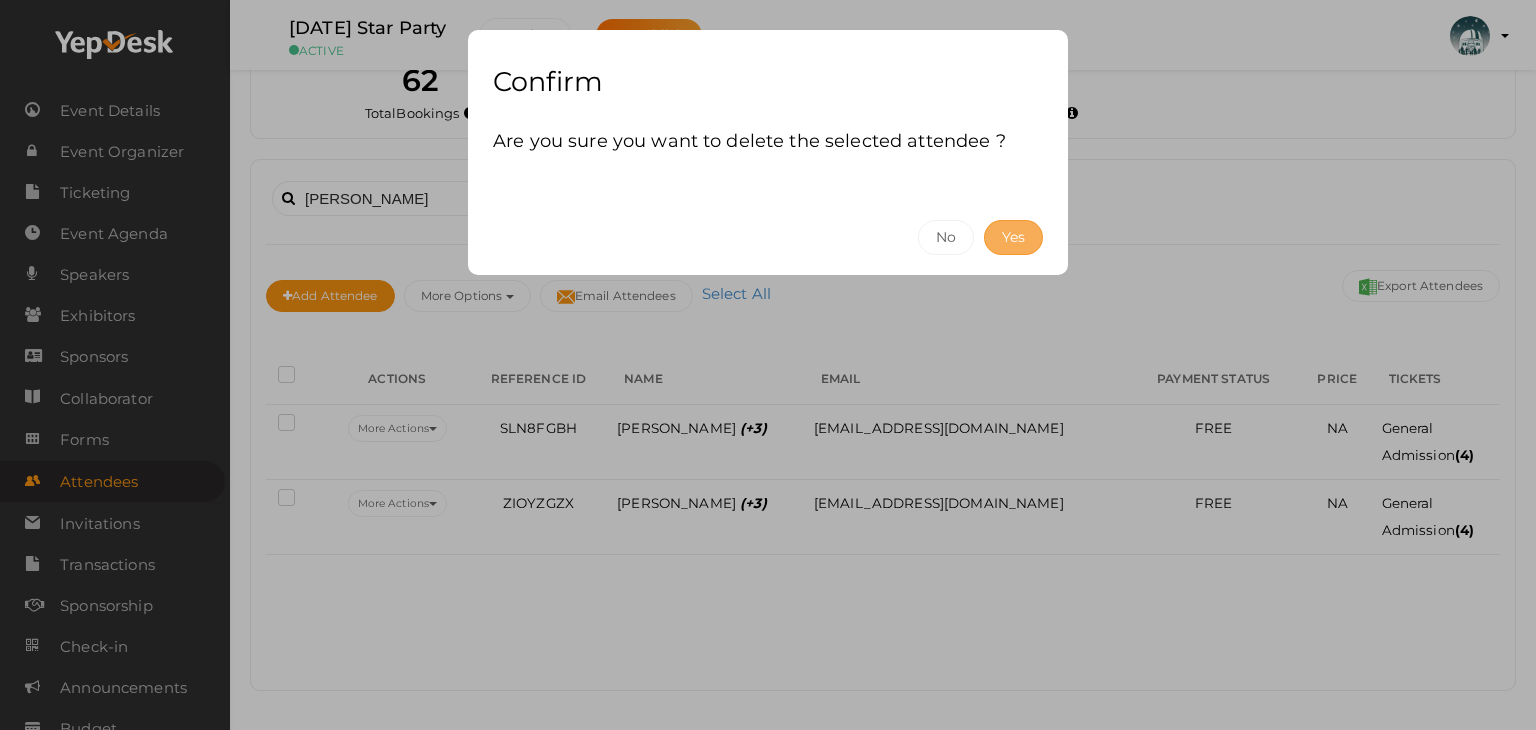 click on "Yes" at bounding box center [1013, 237] 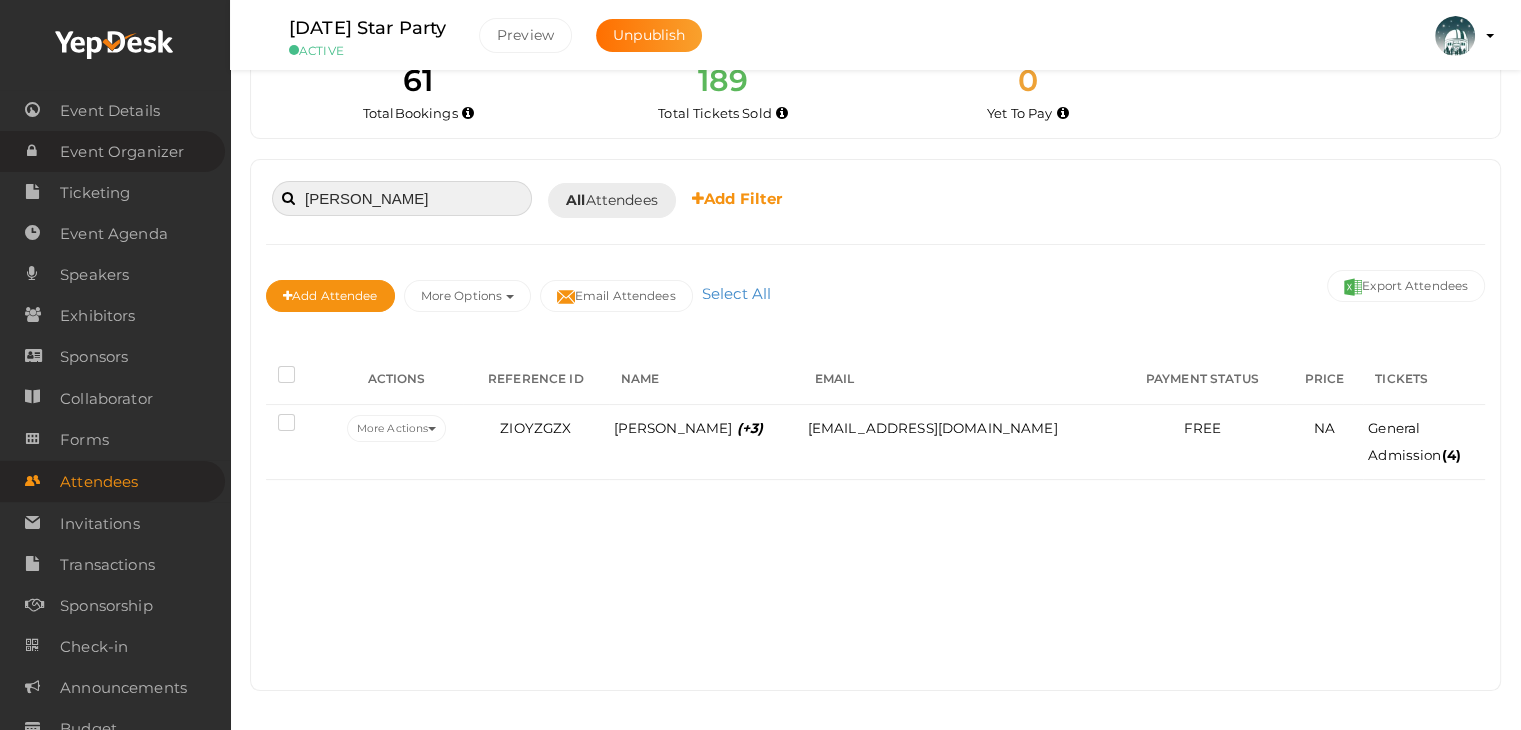 drag, startPoint x: 405, startPoint y: 200, endPoint x: 47, endPoint y: 157, distance: 360.57315 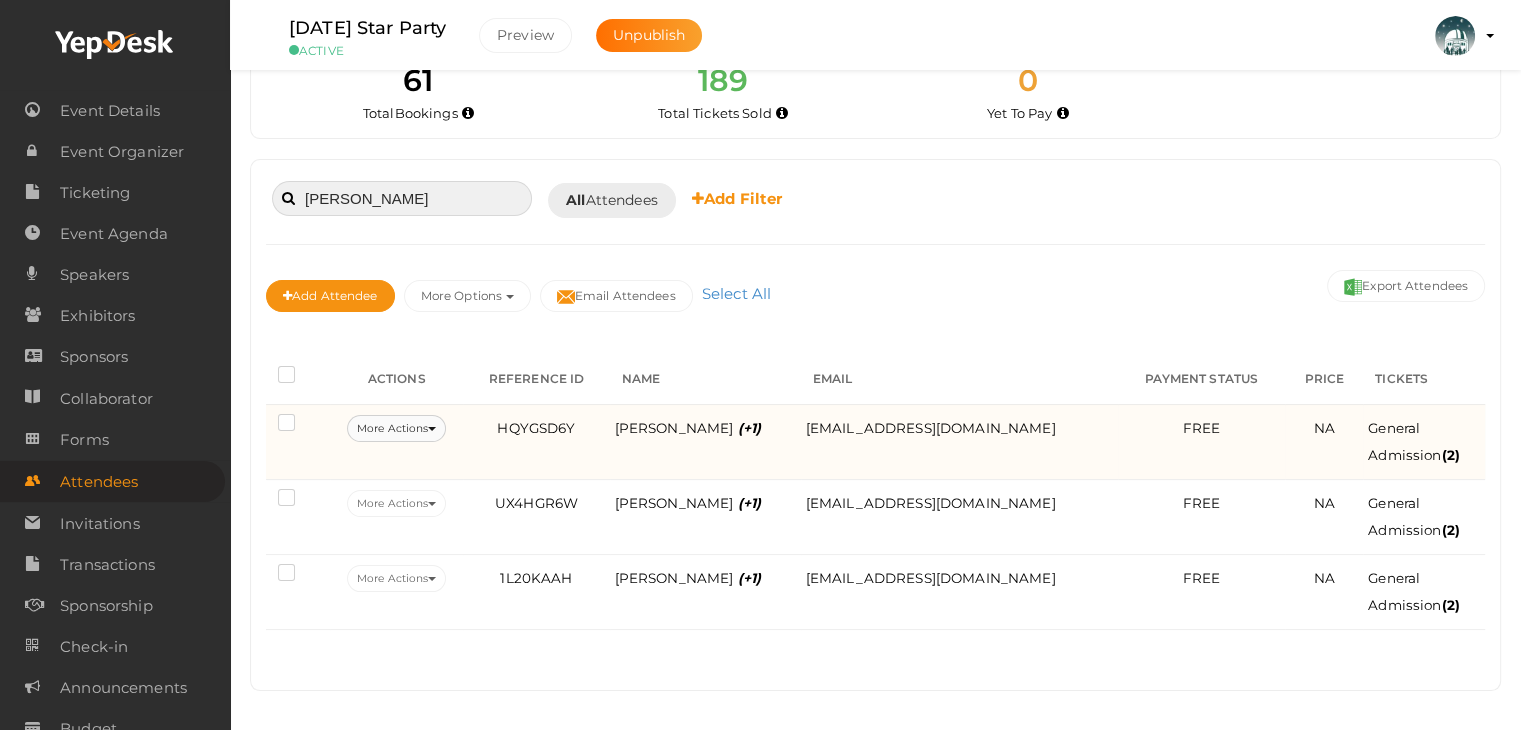 type on "[PERSON_NAME]" 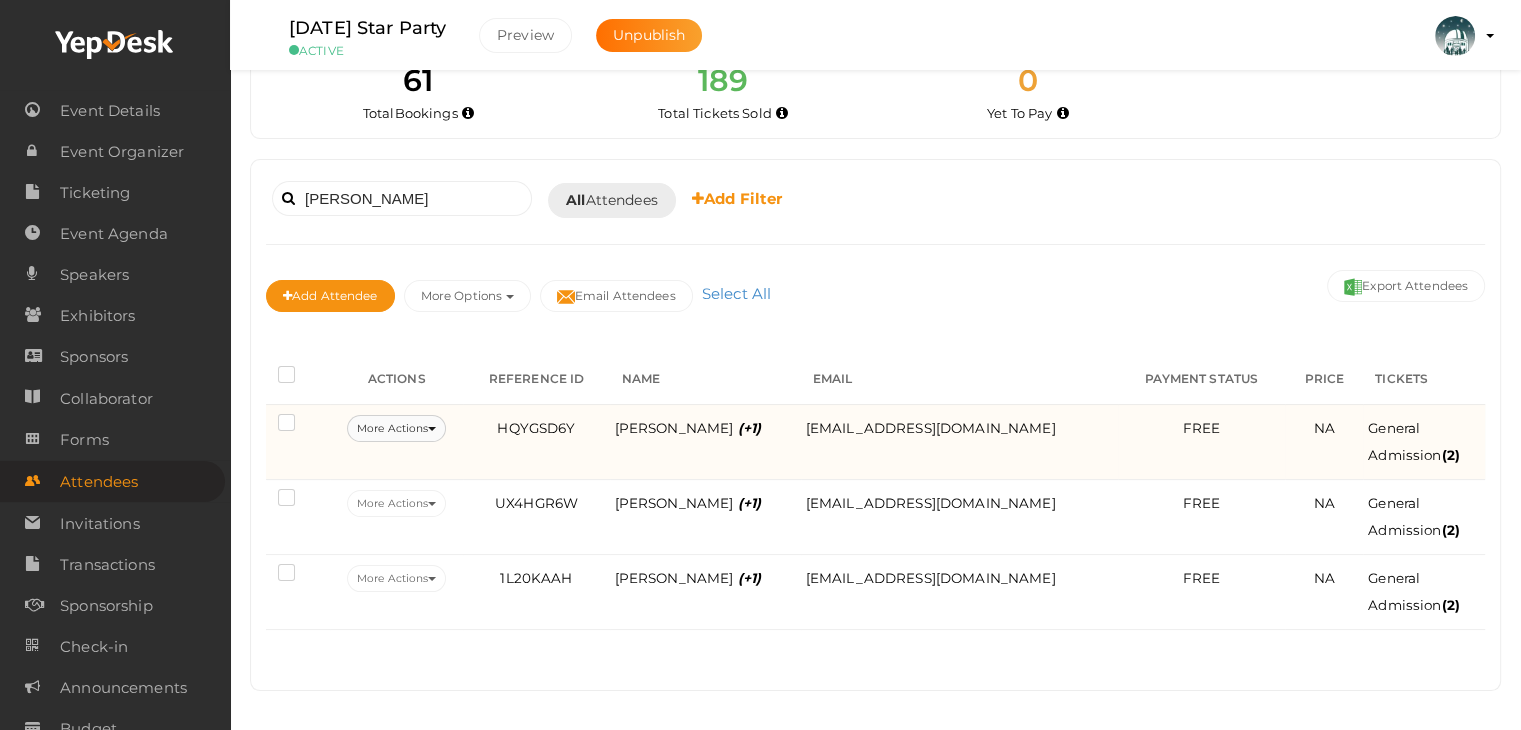 click on "More Actions" at bounding box center [396, 428] 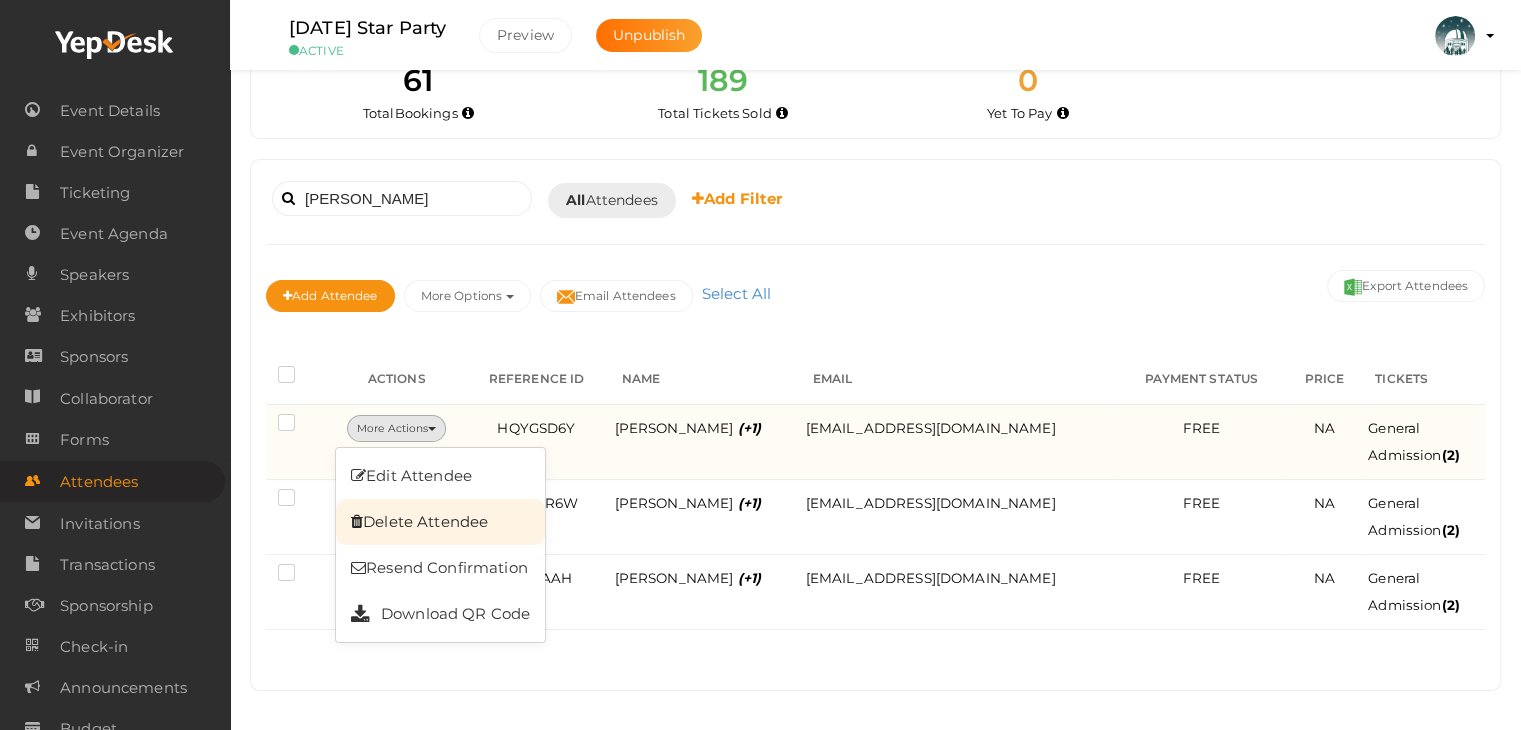 click on "Delete Attendee" at bounding box center (440, 522) 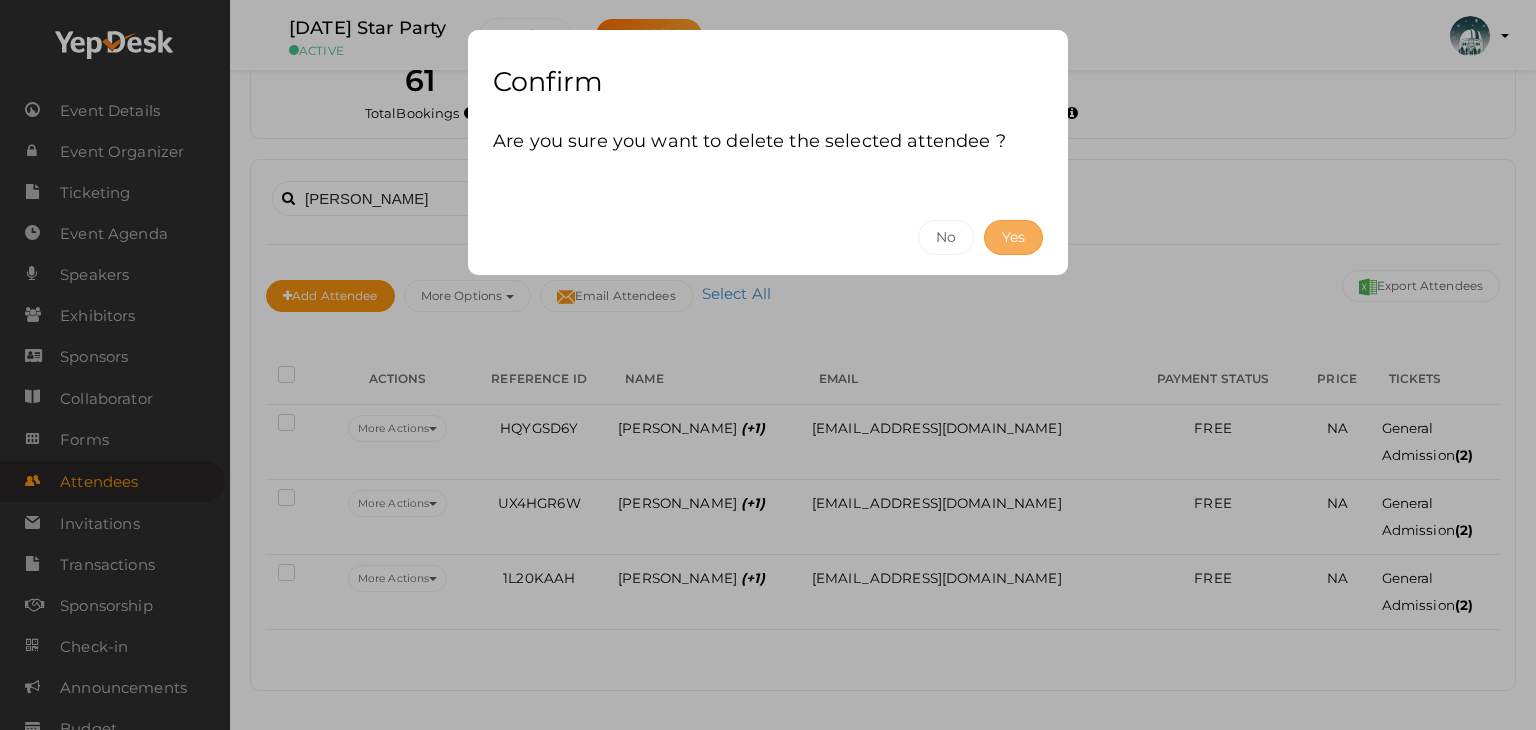click on "Yes" at bounding box center (1013, 237) 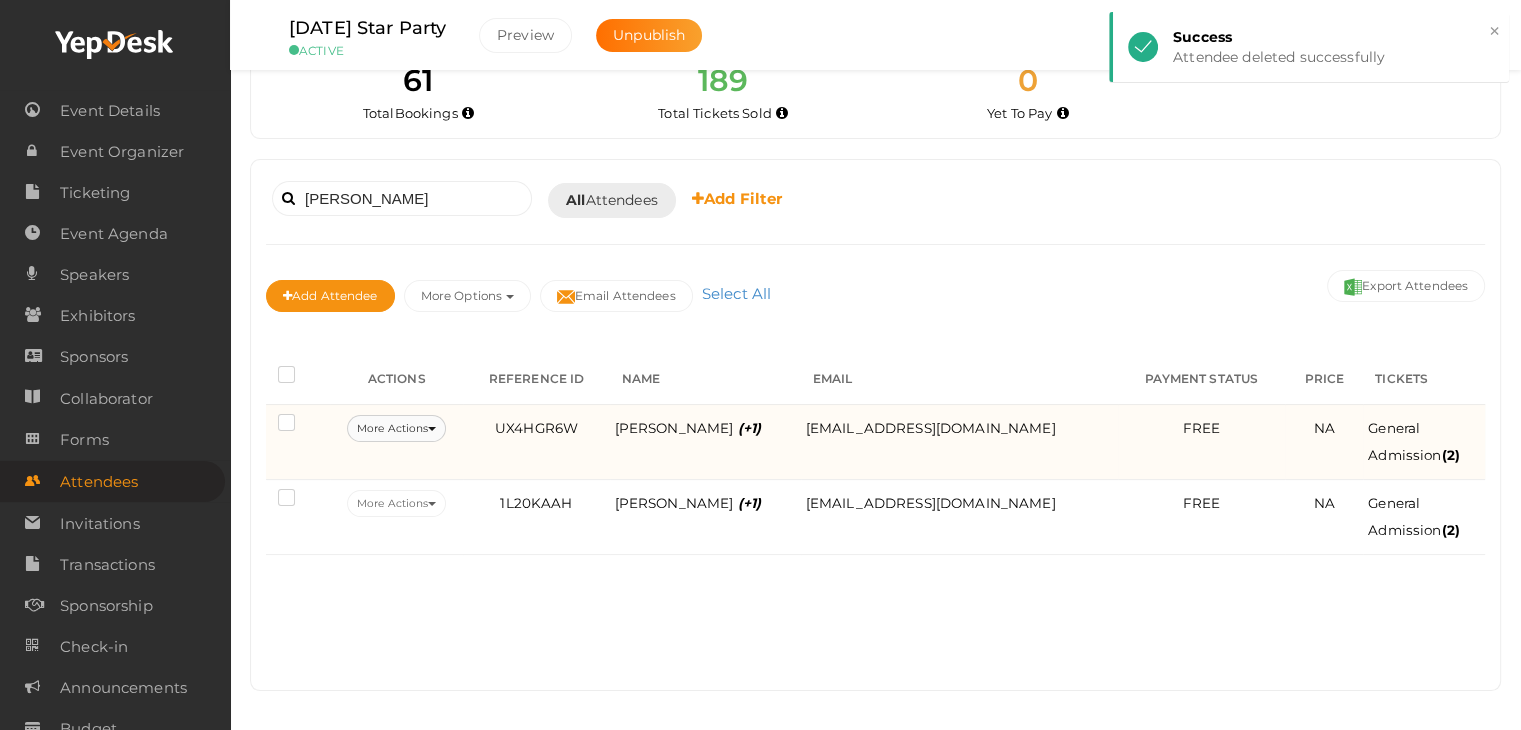 click on "More Actions" at bounding box center [396, 428] 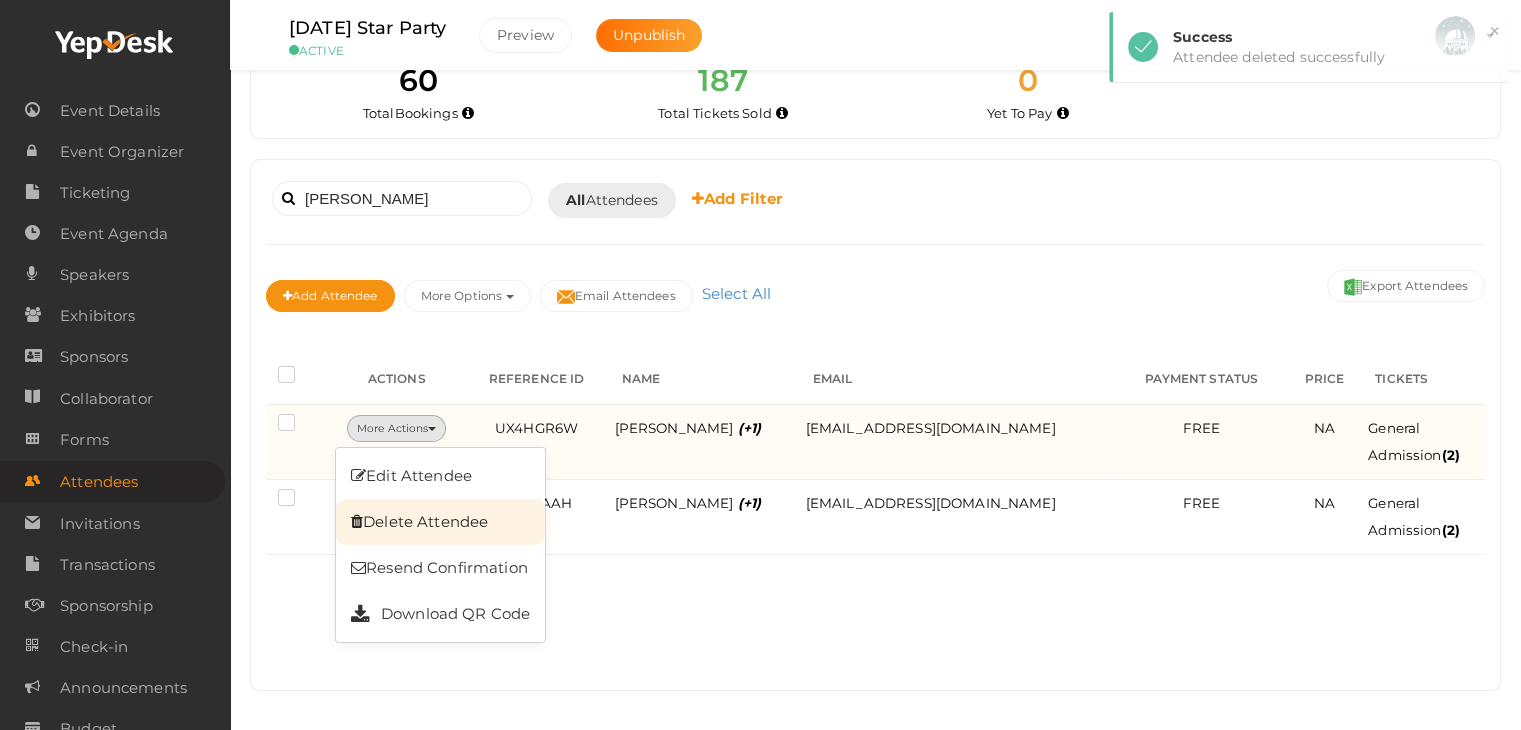 click on "Delete Attendee" at bounding box center (440, 522) 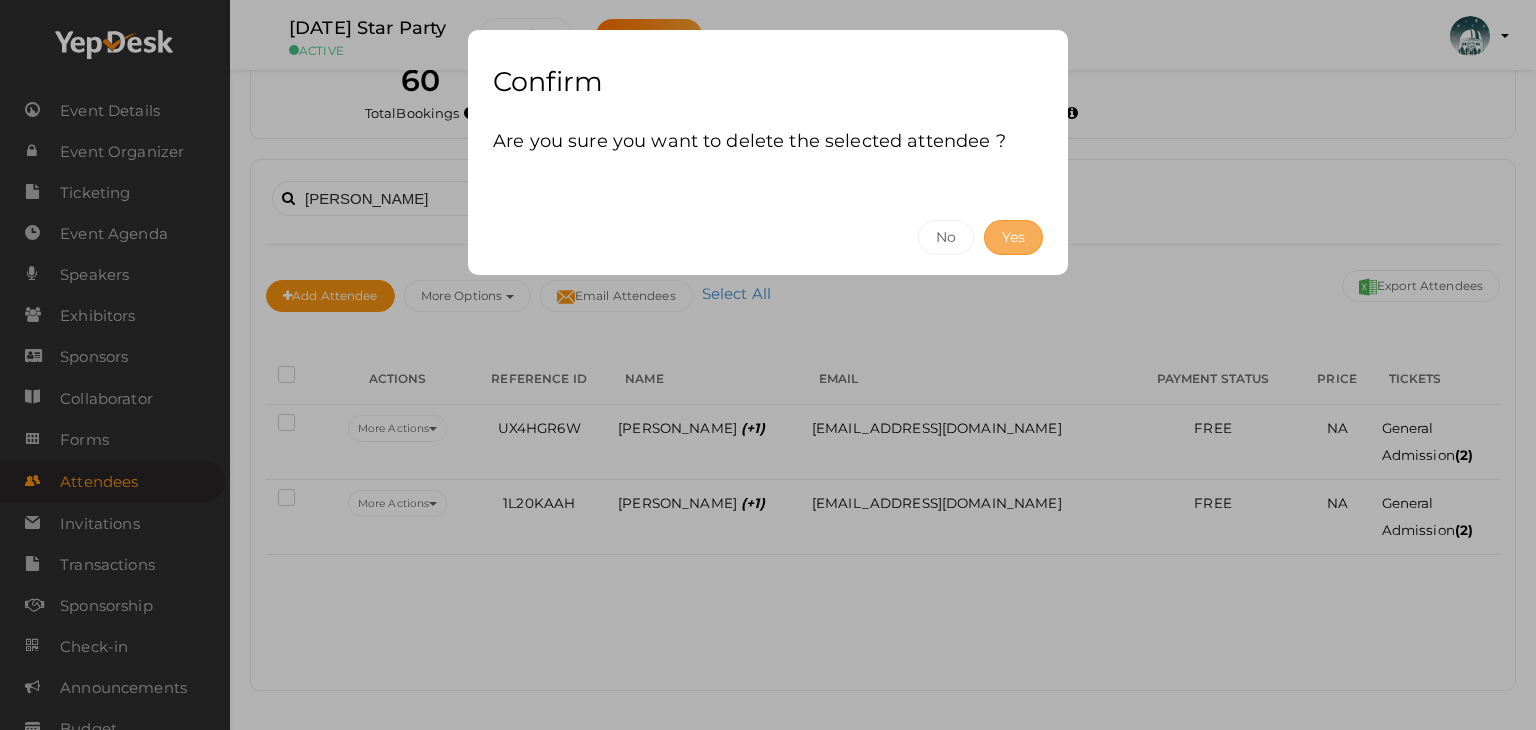 click on "Yes" at bounding box center [1013, 237] 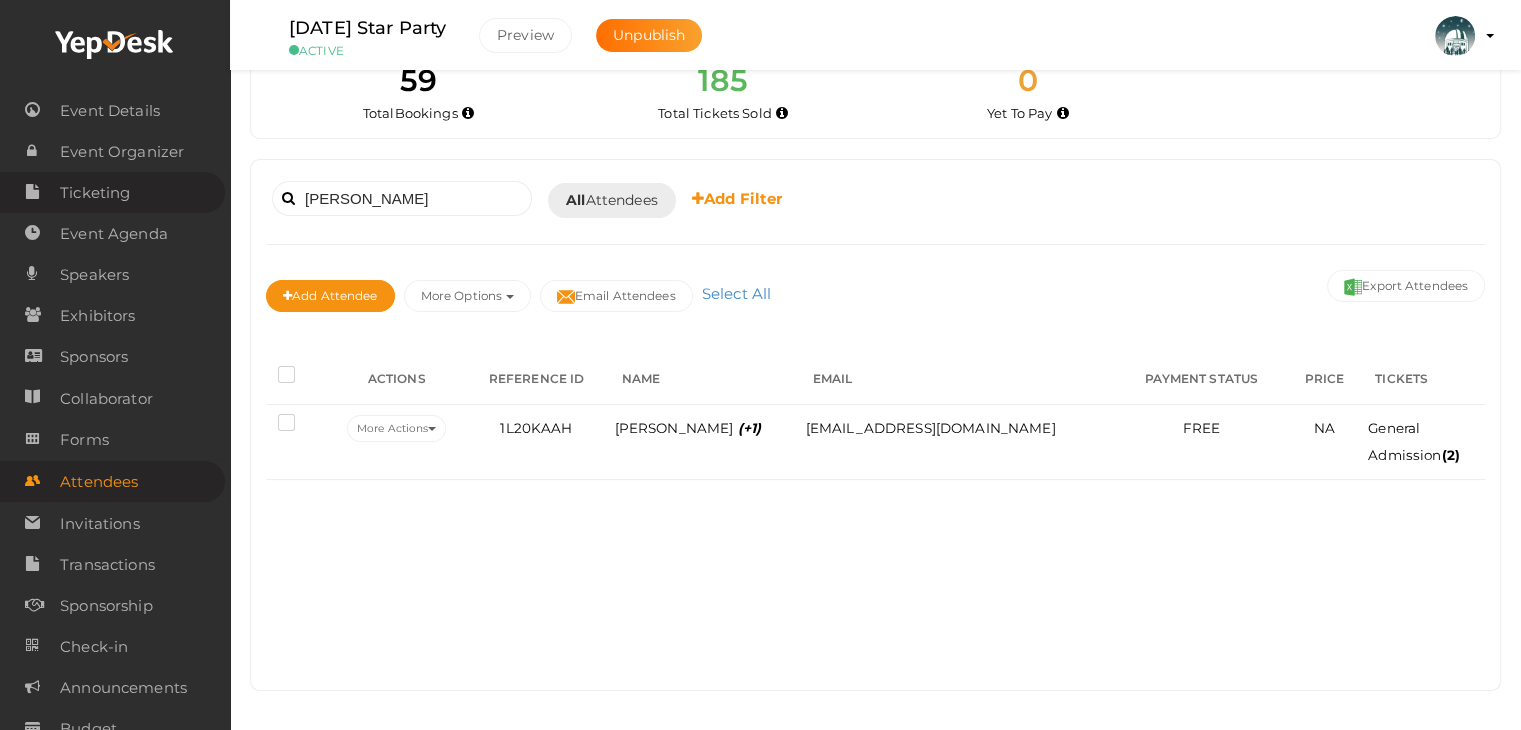 click on "Ticketing" at bounding box center [95, 193] 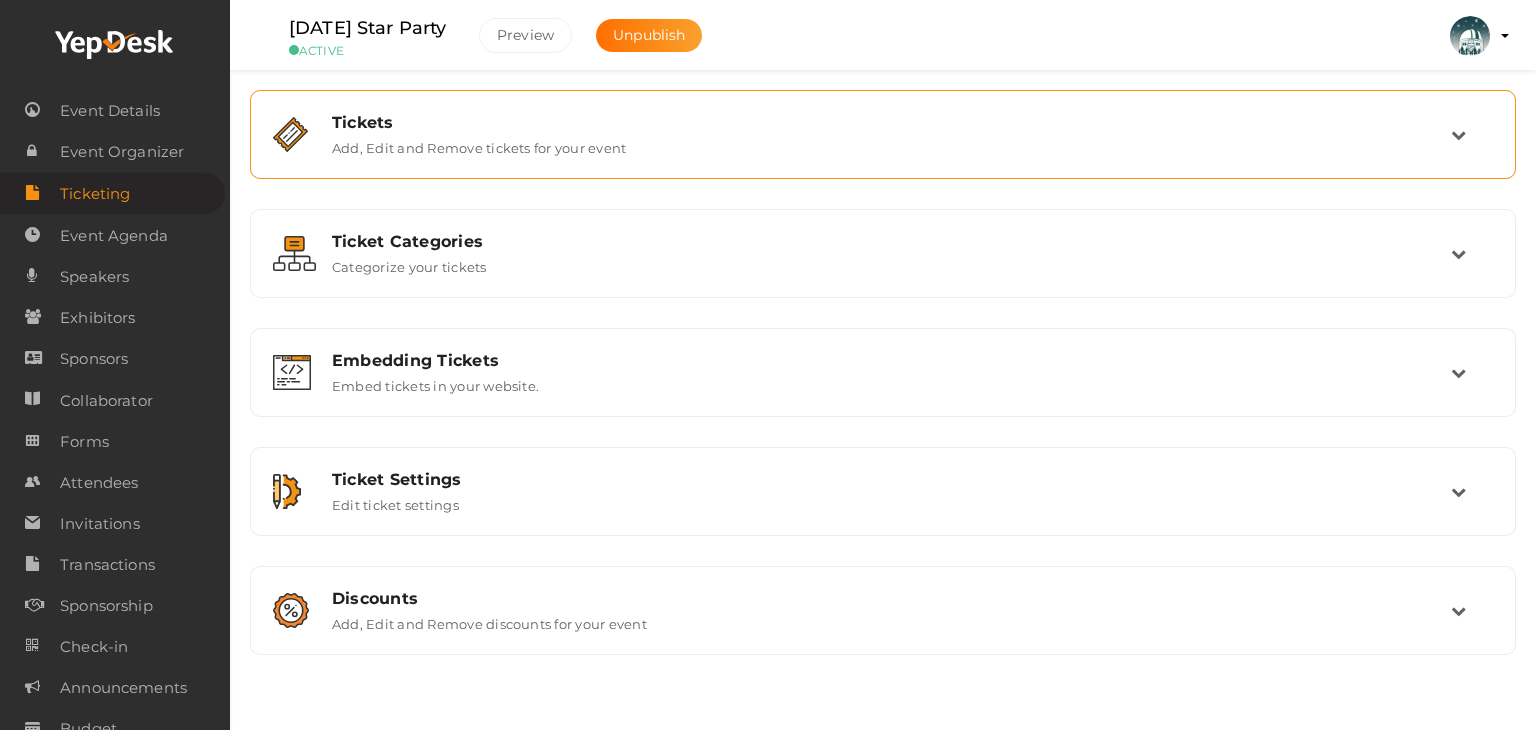 click on "Add, Edit and Remove tickets for your
event" at bounding box center [479, 144] 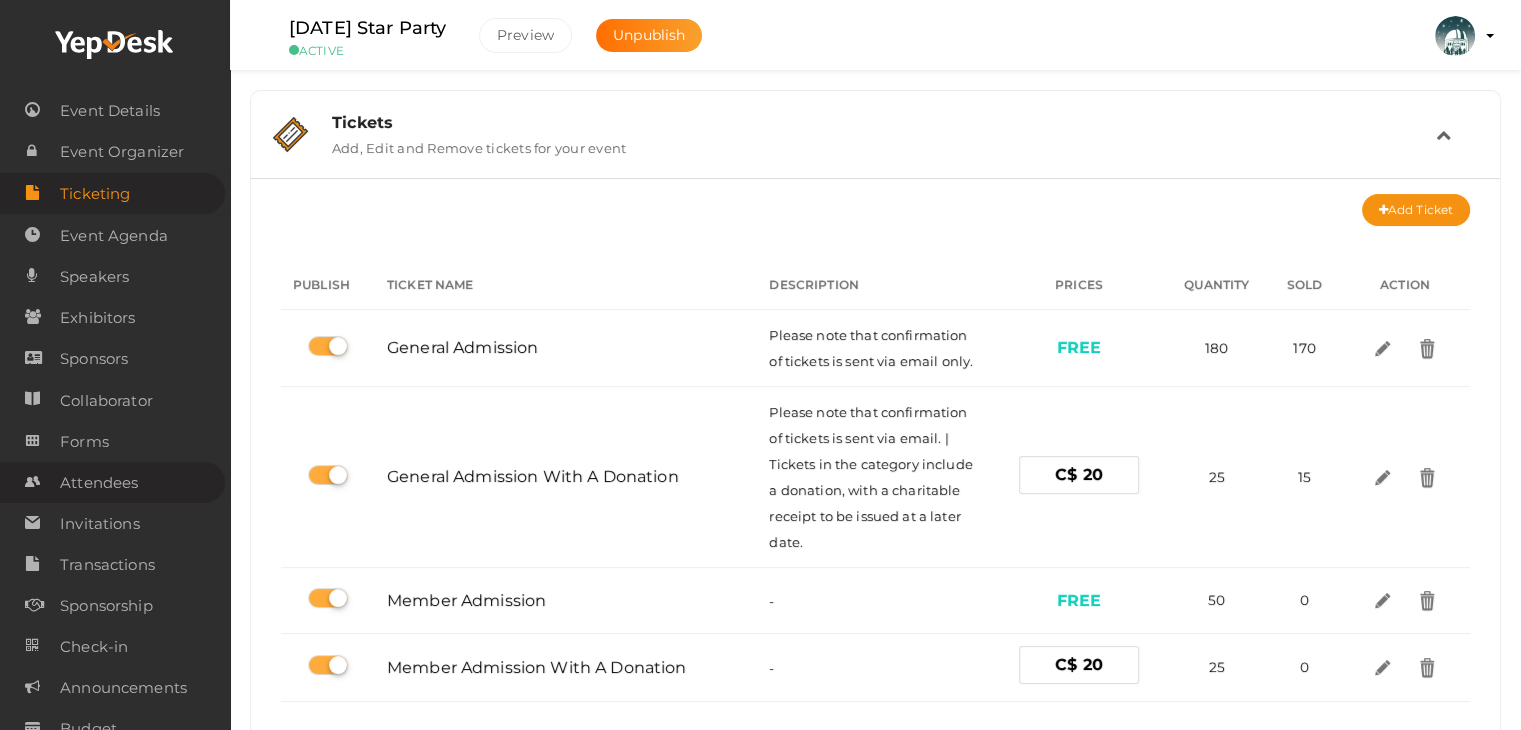 click on "Attendees" at bounding box center [99, 483] 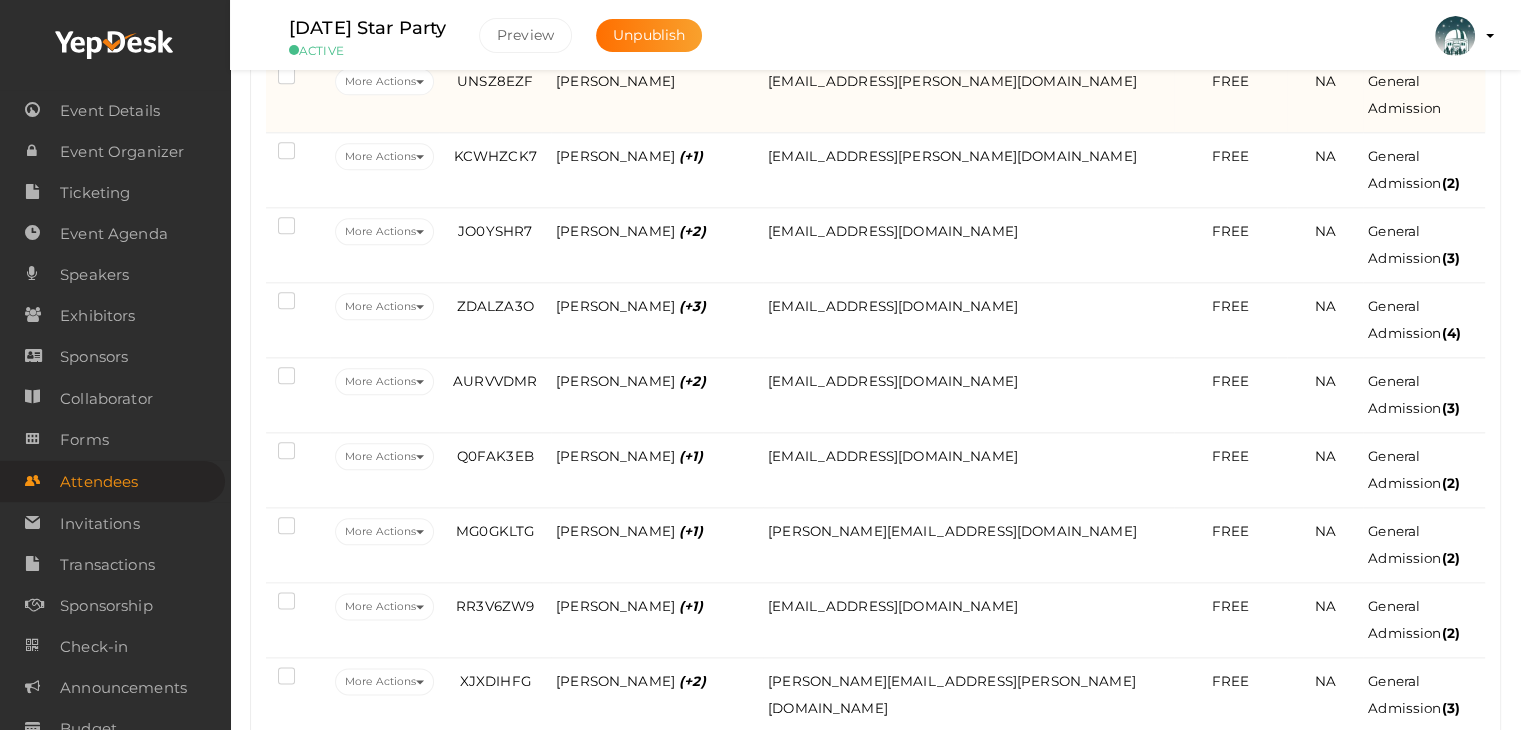 scroll, scrollTop: 2300, scrollLeft: 0, axis: vertical 